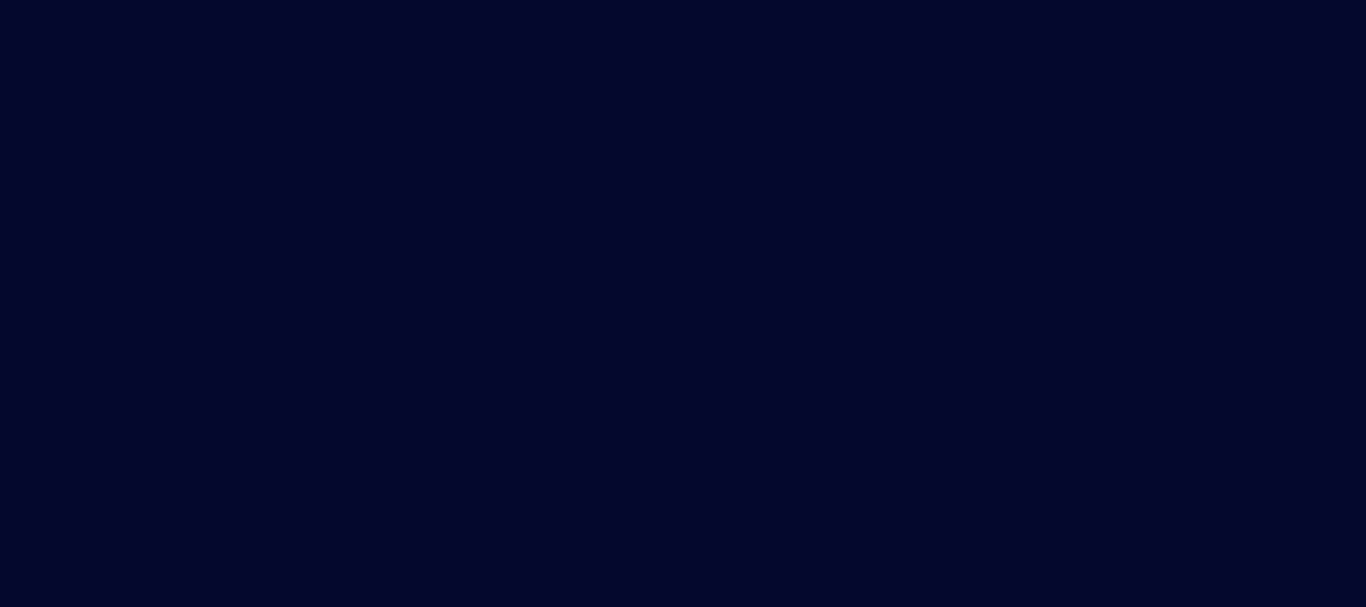 scroll, scrollTop: 0, scrollLeft: 0, axis: both 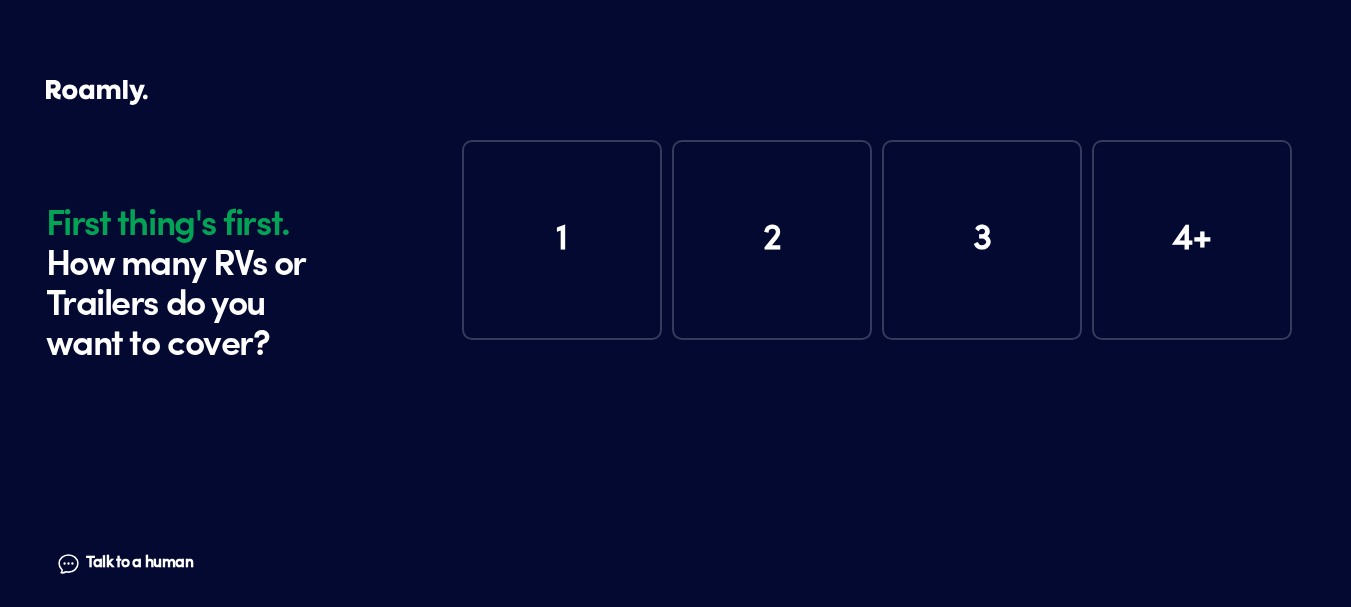 click on "1" at bounding box center [562, 240] 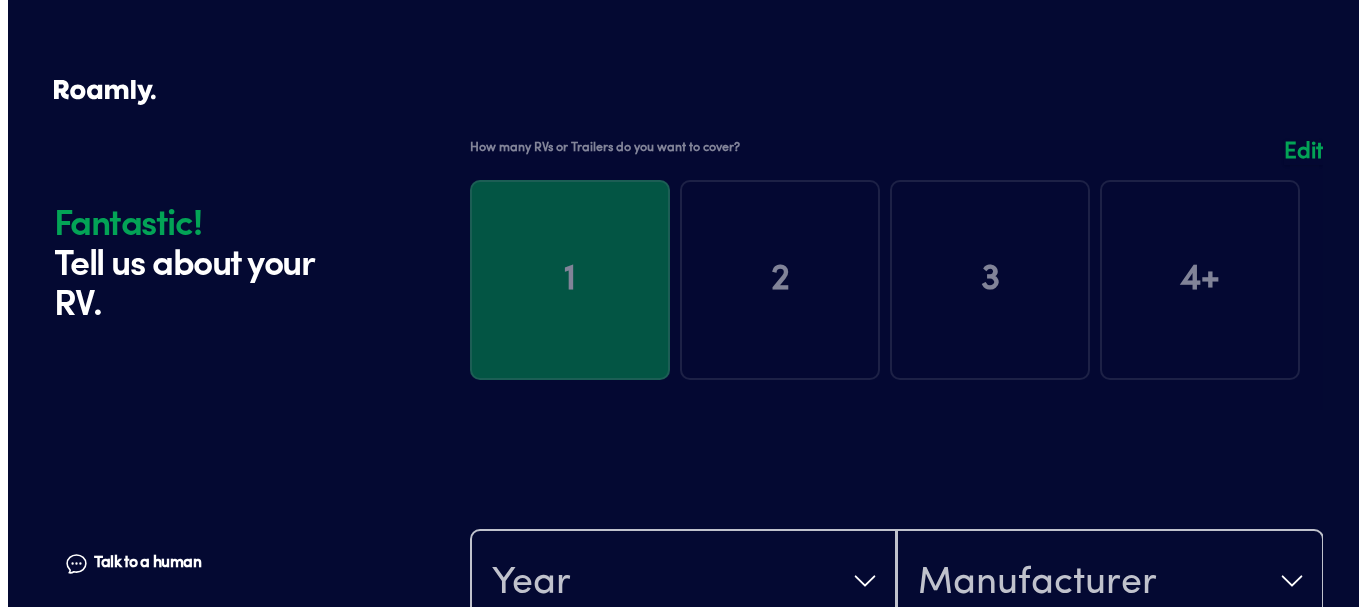 scroll, scrollTop: 390, scrollLeft: 0, axis: vertical 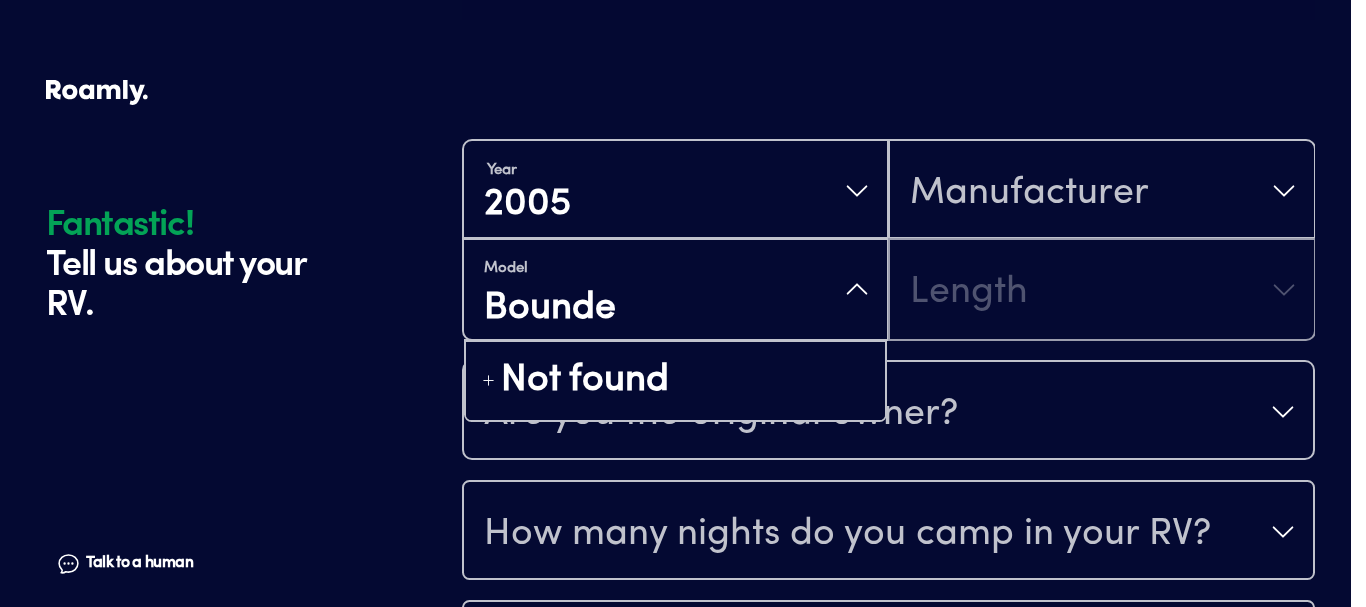 type on "Bounder" 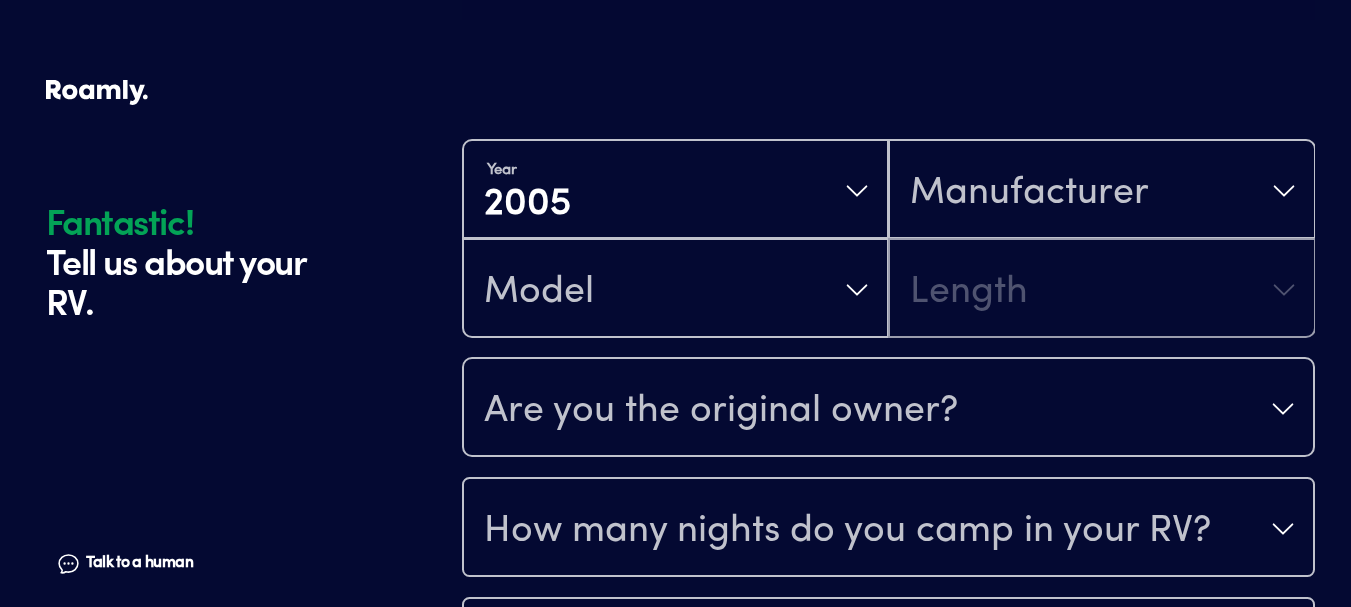 click on "Year [DATE] Manufacturer Model Length" at bounding box center (888, 239) 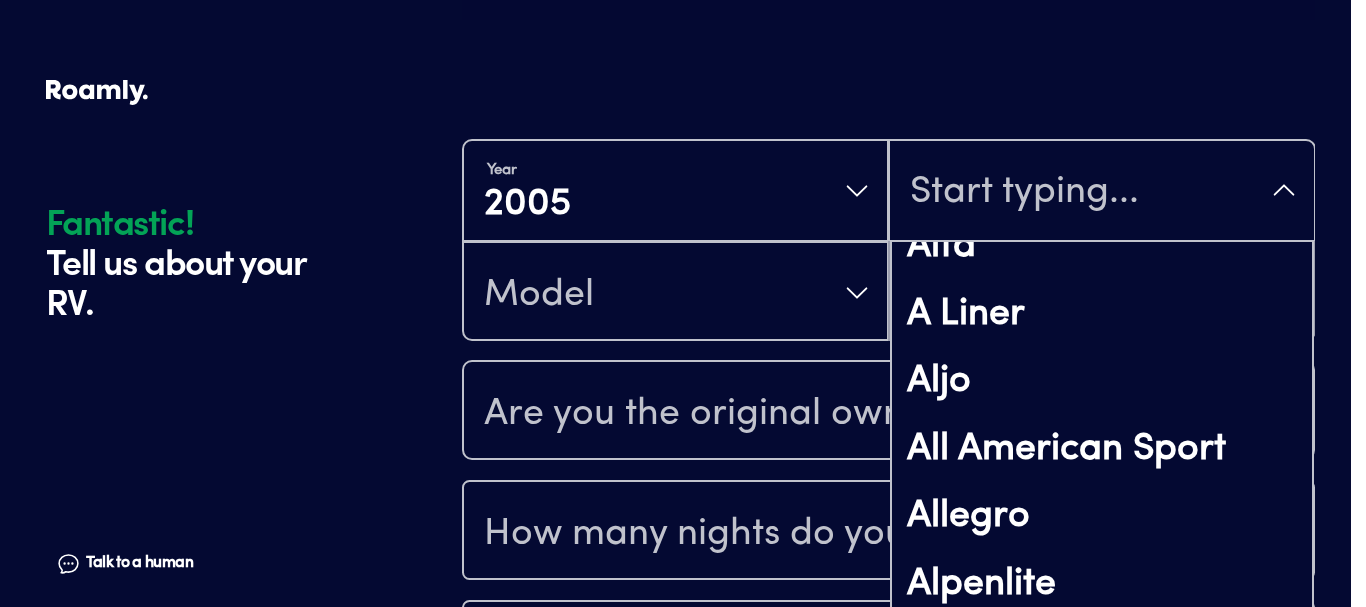 scroll, scrollTop: 1447, scrollLeft: 0, axis: vertical 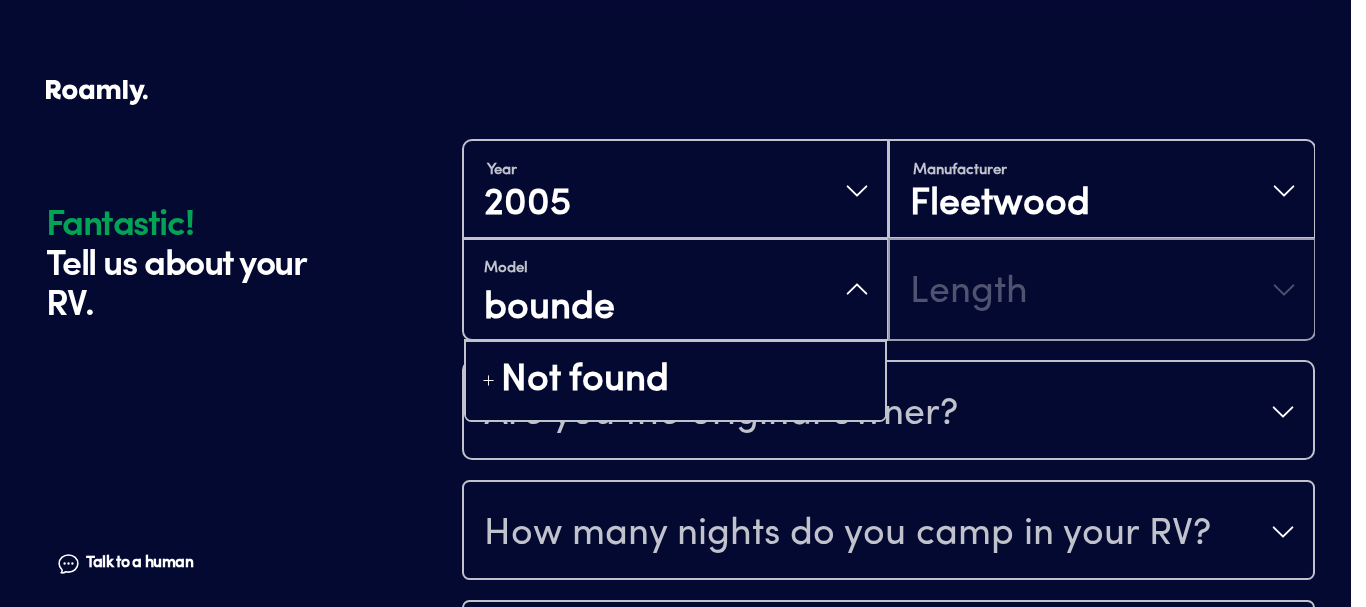 type on "bounder" 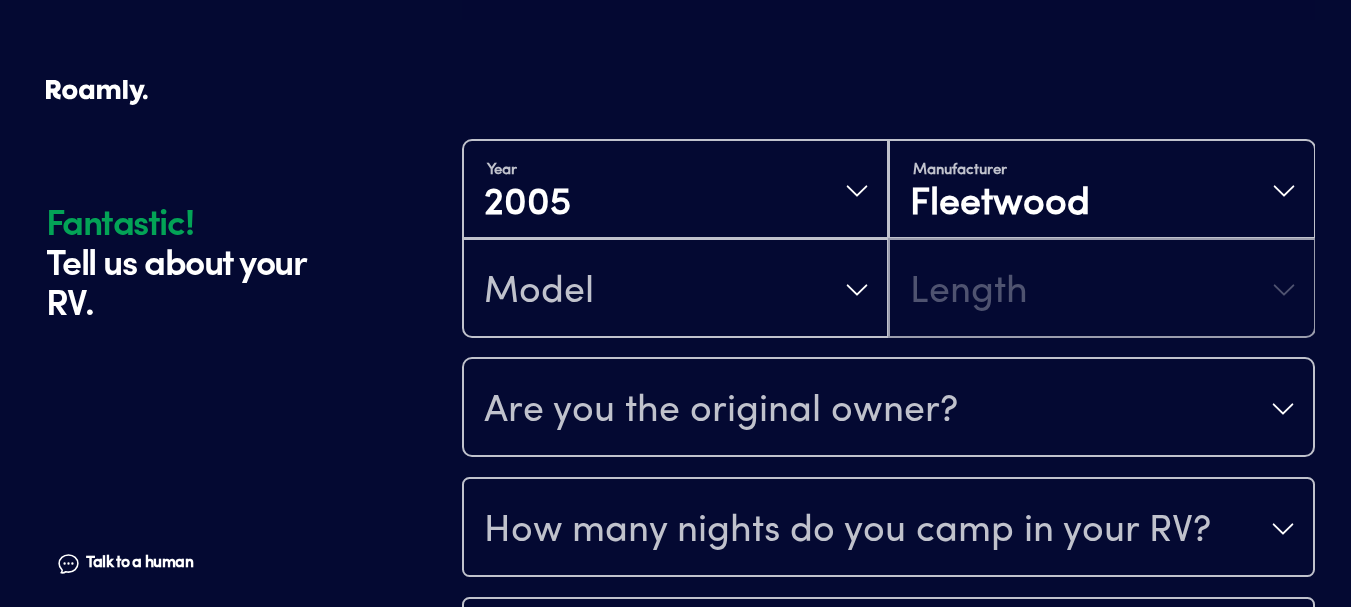 click on "Model Length" at bounding box center (888, 288) 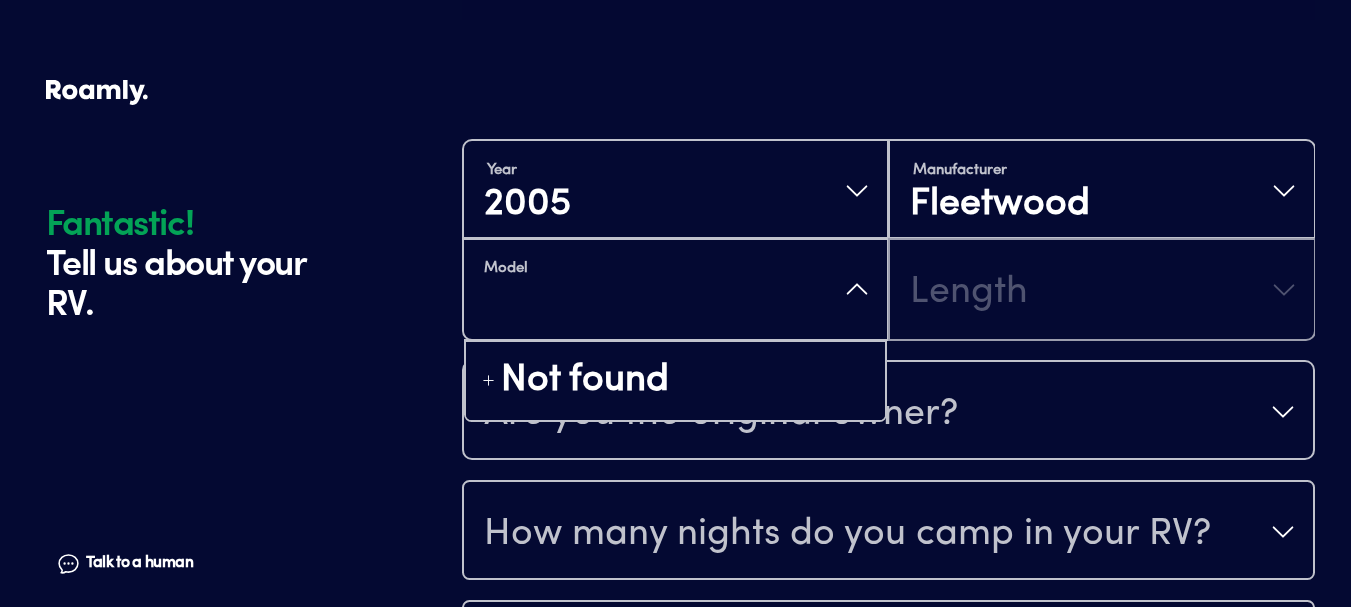 click at bounding box center (675, 309) 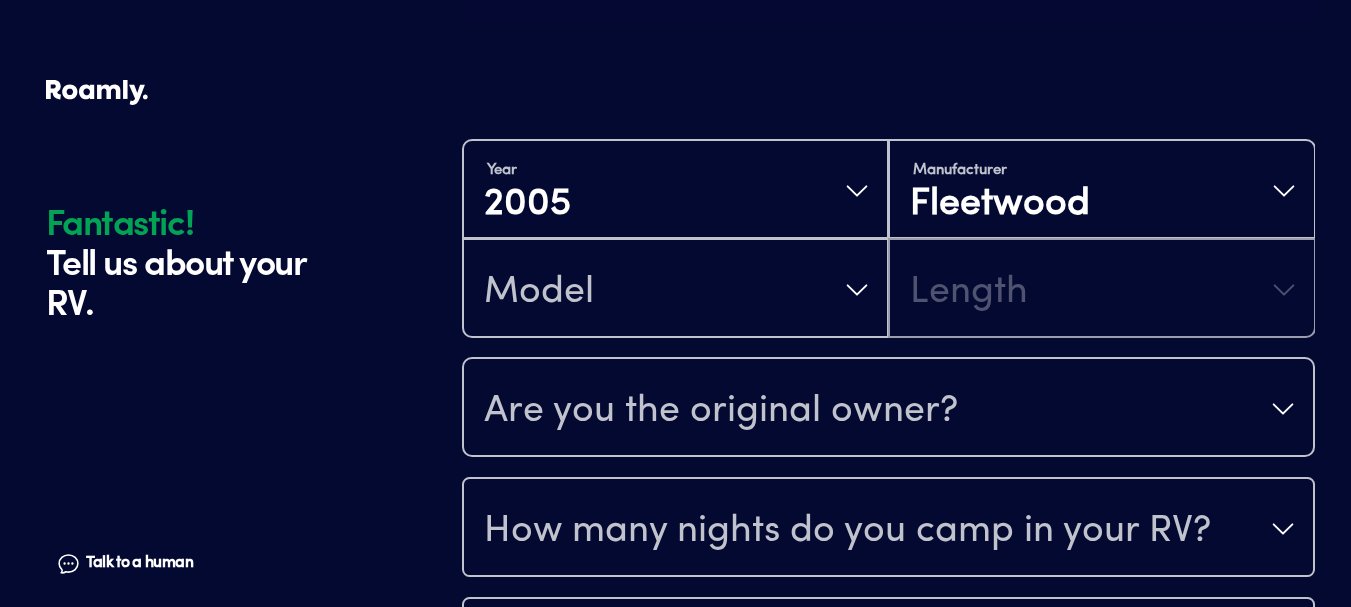 click on "Year [DATE] Manufacturer Fleetwood Model Length" at bounding box center [888, 239] 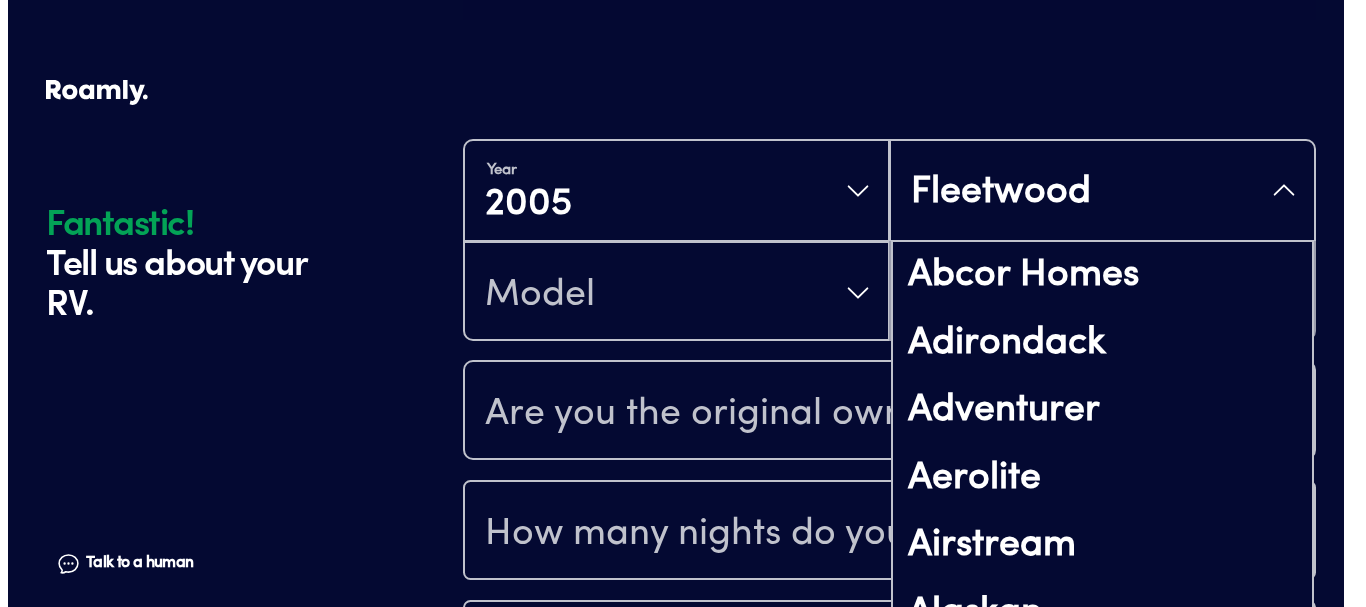 scroll, scrollTop: 521, scrollLeft: 0, axis: vertical 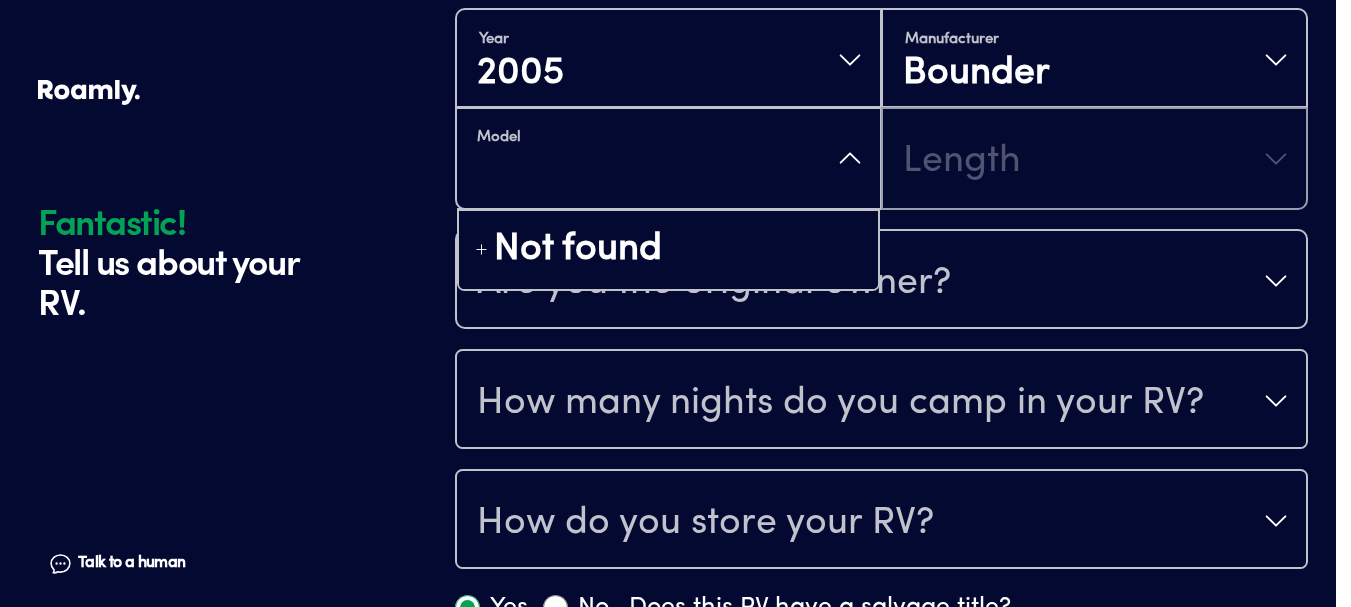 click on "Model Not found Length" at bounding box center (881, 159) 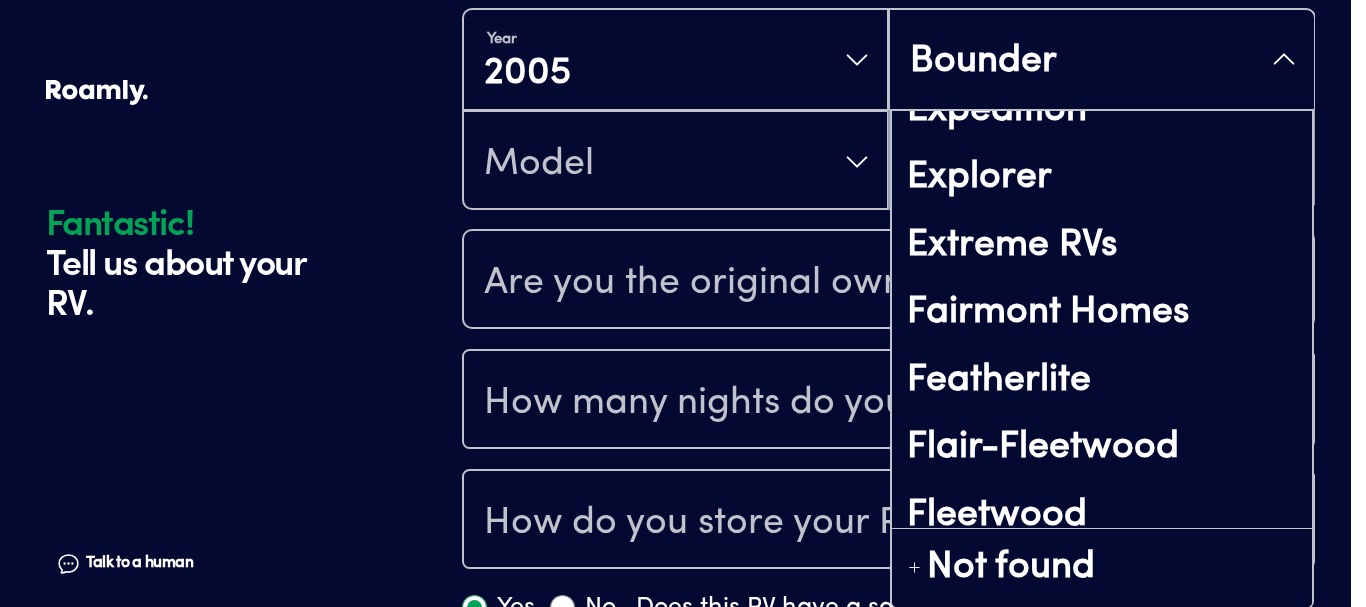 scroll, scrollTop: 4950, scrollLeft: 0, axis: vertical 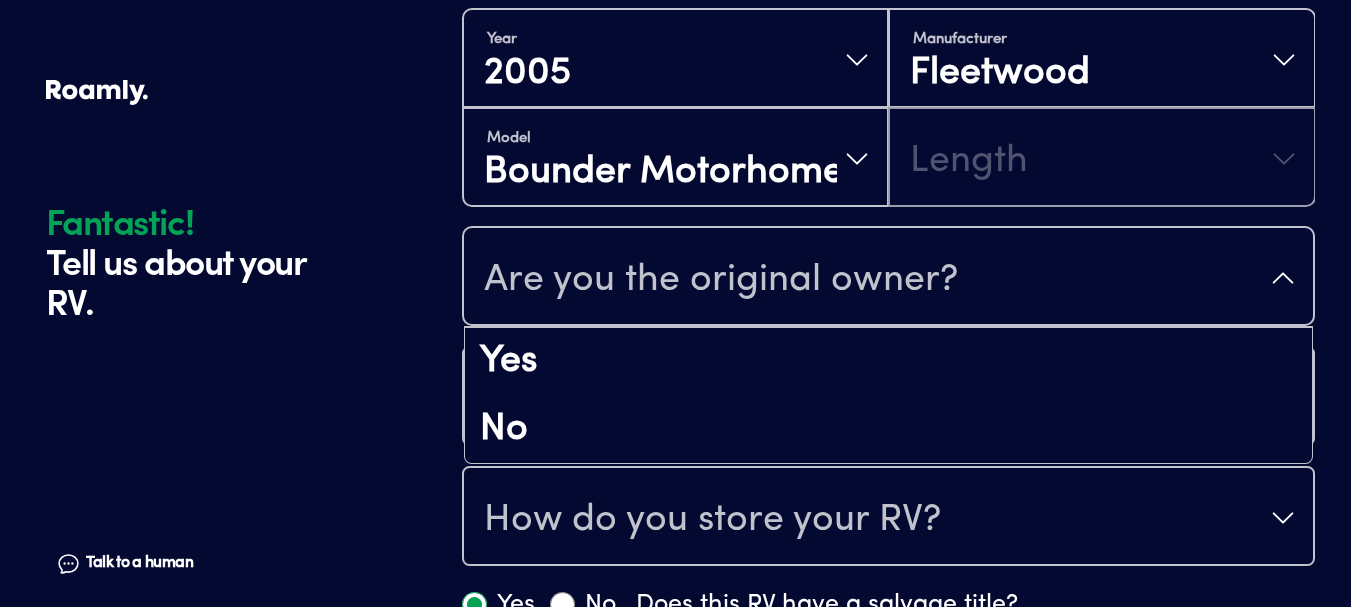 click on "Are you the original owner?" at bounding box center [888, 278] 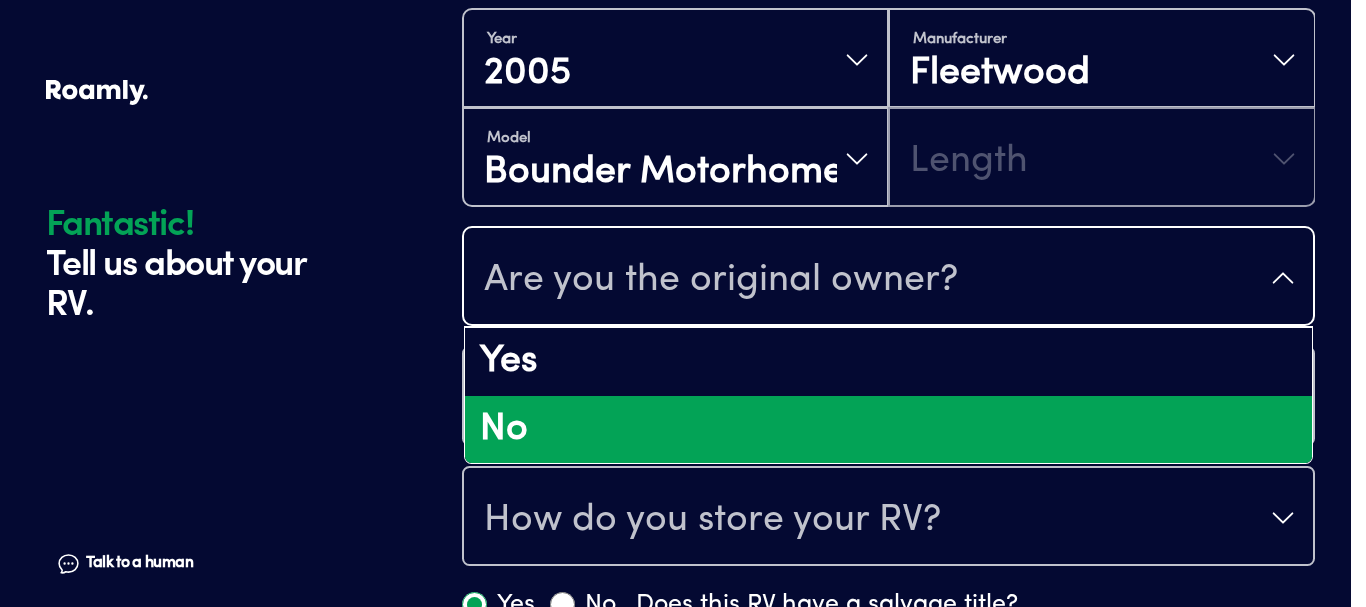 click on "No" at bounding box center (888, 430) 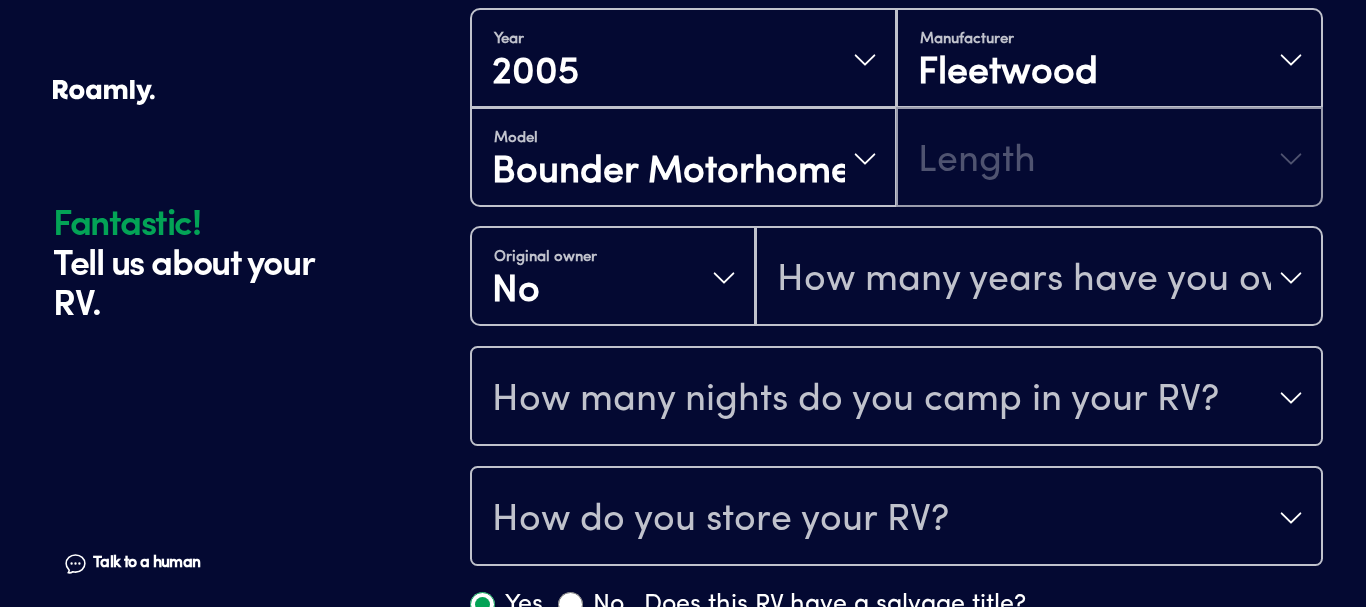 click on "How many years have you owned it?" at bounding box center [1024, 280] 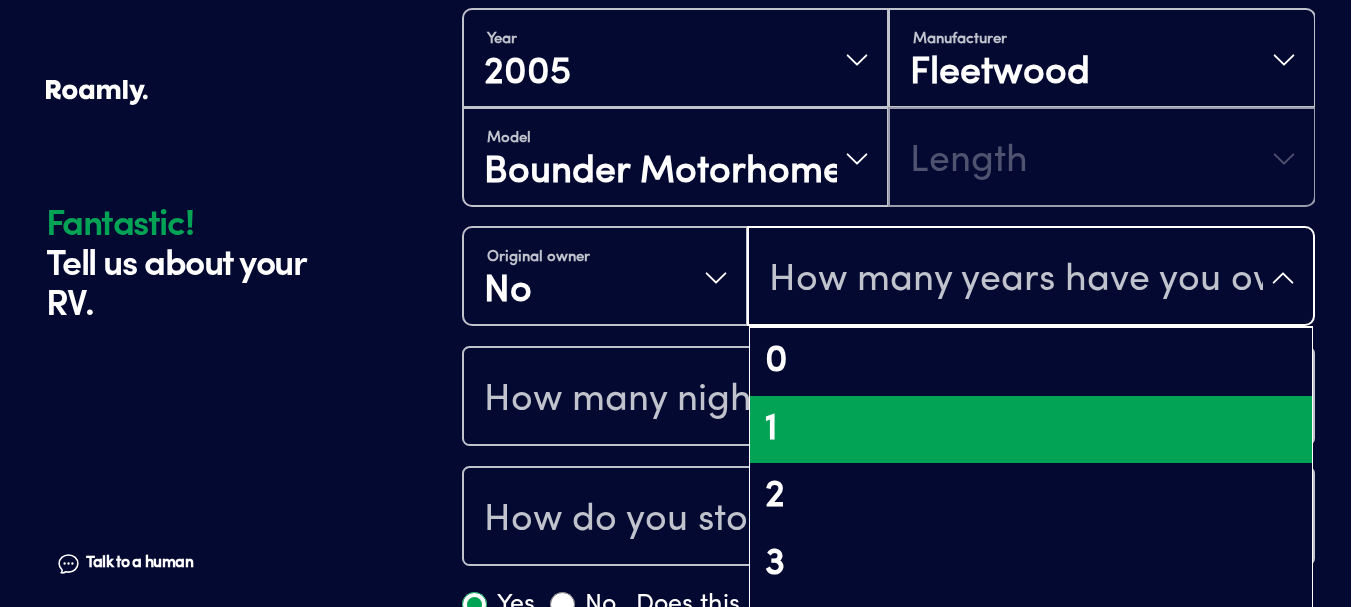 click on "1" at bounding box center (1031, 430) 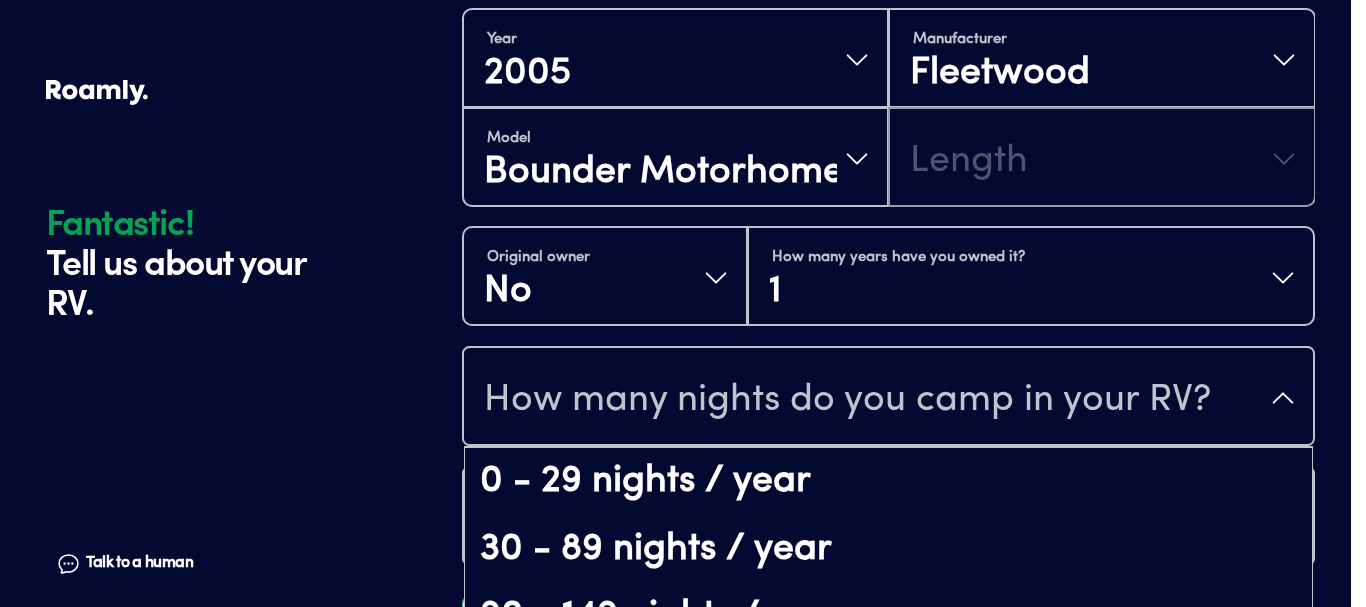 click on "How many nights do you camp in your RV?" at bounding box center [847, 400] 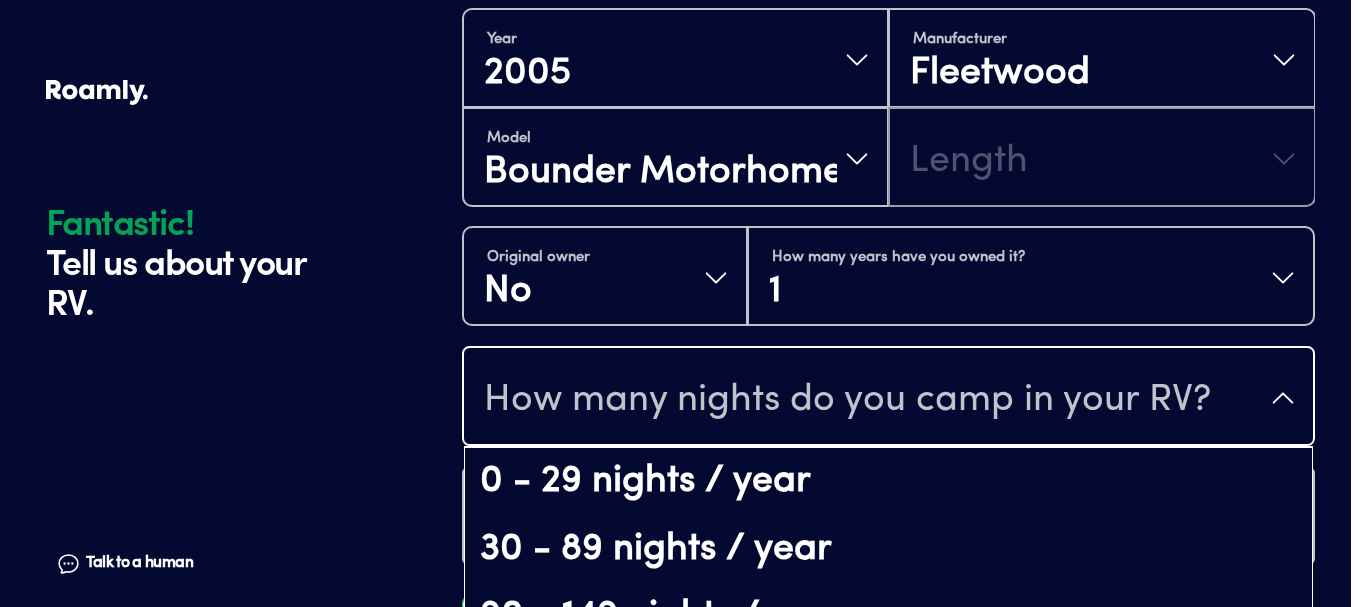 click on "Fantastic! Tell us about your RV. Talk to a human Chat 1 2 3 4+ Edit How many RVs or Trailers do you want to cover? Fantastic! Tell us about your RV. Talk to a human Chat Year [DATE] Manufacturer Fleetwood Model Bounder Motorhome Length Original owner No How many years have you owned it? 1 How many nights do you camp in your RV? 0 - 29 nights / year 30 - 89 nights / year 90 - 149 nights / year 150-365 nights / year It's your primary residence How do you store your RV? Yes No Does this RV have a salvage title? Please fill out all fields Do Not Sell or Share My Personal Data More information Allow All  Manage Consent Preferences Strictly Necessary Cookies Always Active Share Or Sale of Personal Data     Share Or Sale of Personal Data   Performance Cookies     Switch Label   label Targeting Cookies     Switch Label   label Back Button Cookie List   Search Icon Filter Icon Clear   checkbox label   label Apply   Cancel Consent   Leg.Interest   checkbox label   label   checkbox label   label   checkbox label   label" at bounding box center (683, 117) 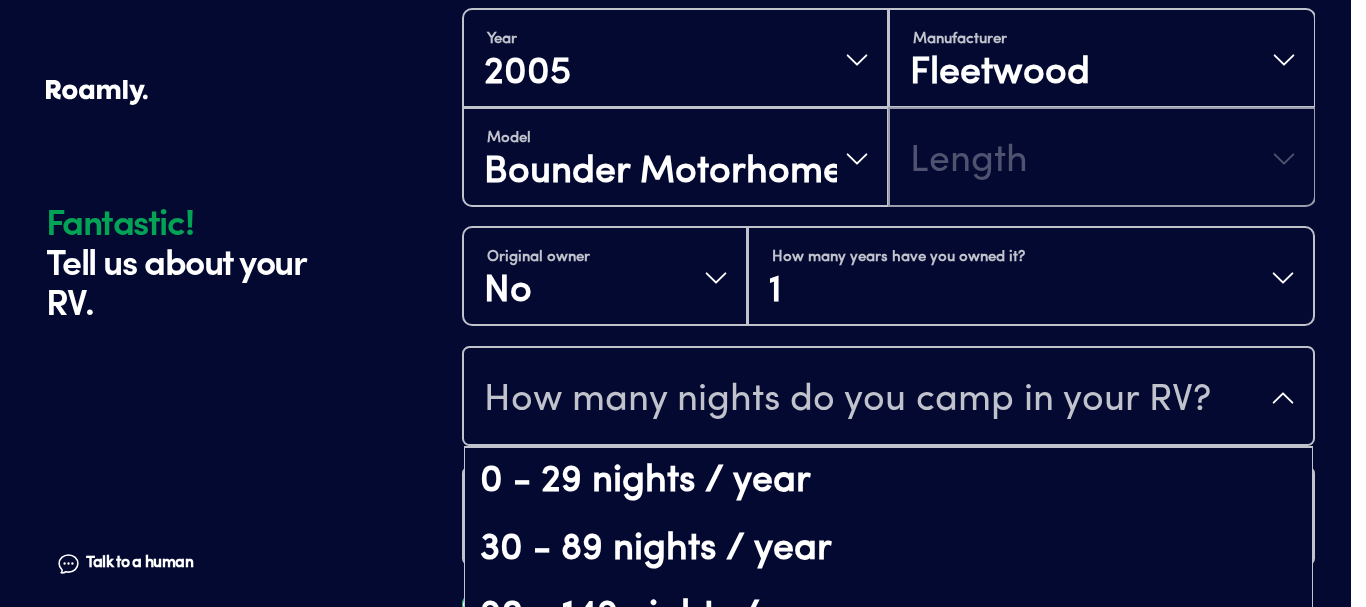 click on "How many nights do you camp in your RV?" at bounding box center (847, 400) 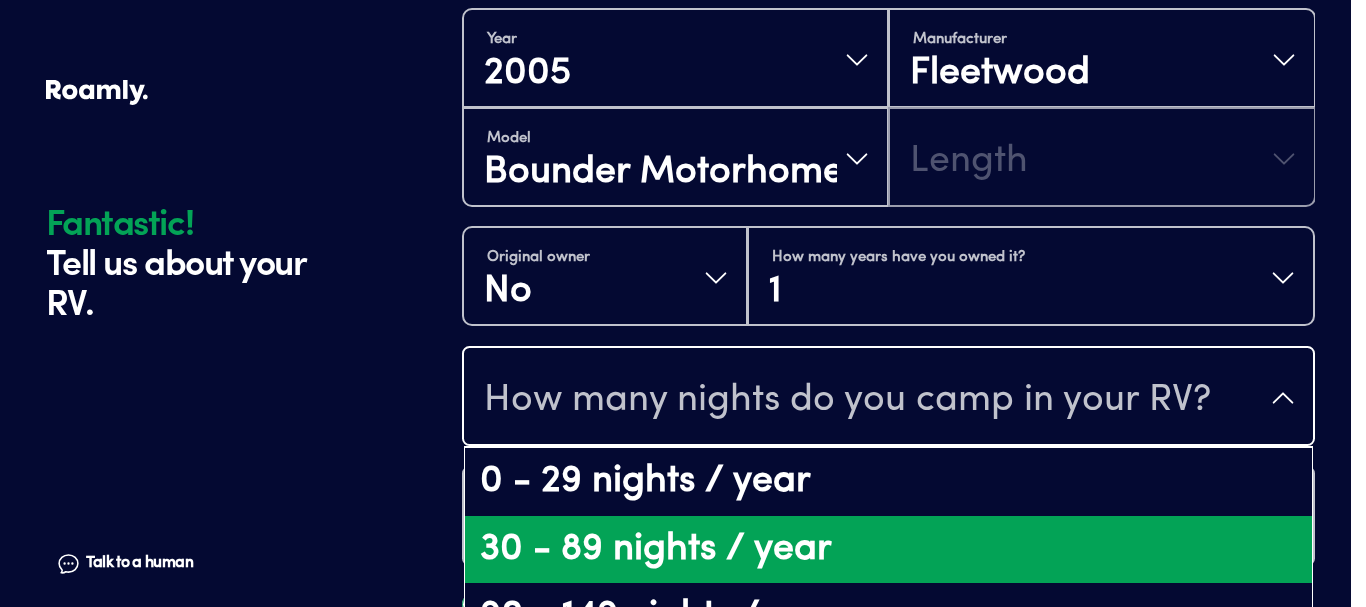 click on "30 - 89 nights / year" at bounding box center [888, 550] 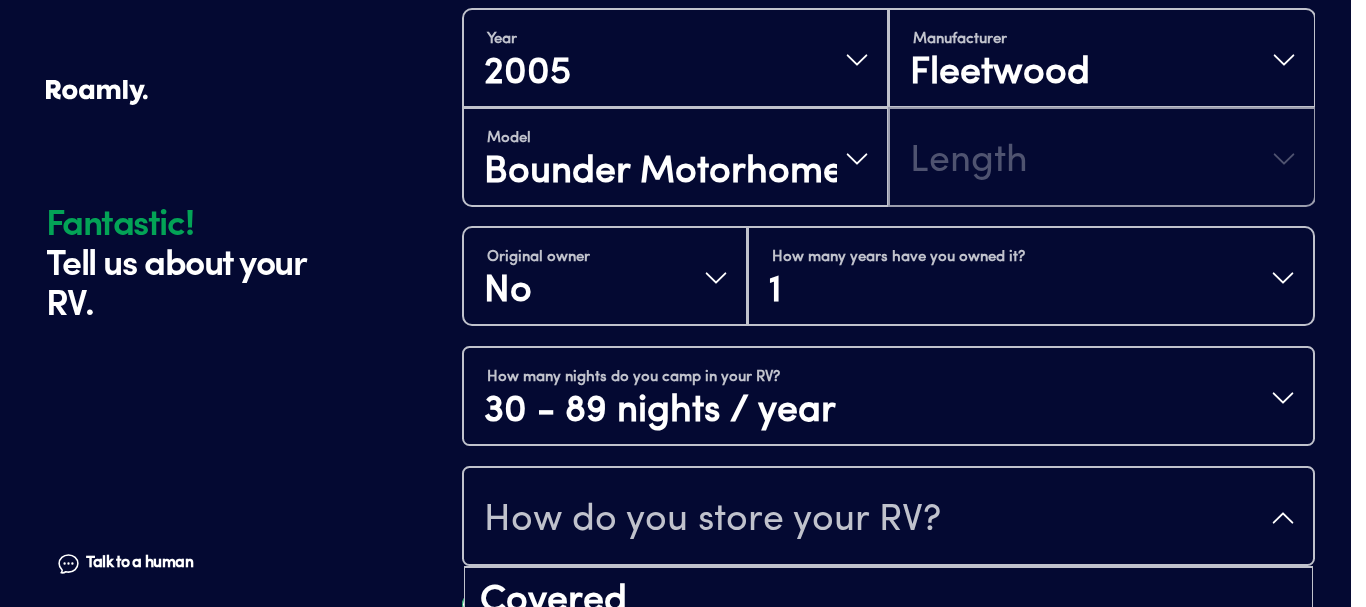 click on "How do you store your RV?" at bounding box center [712, 520] 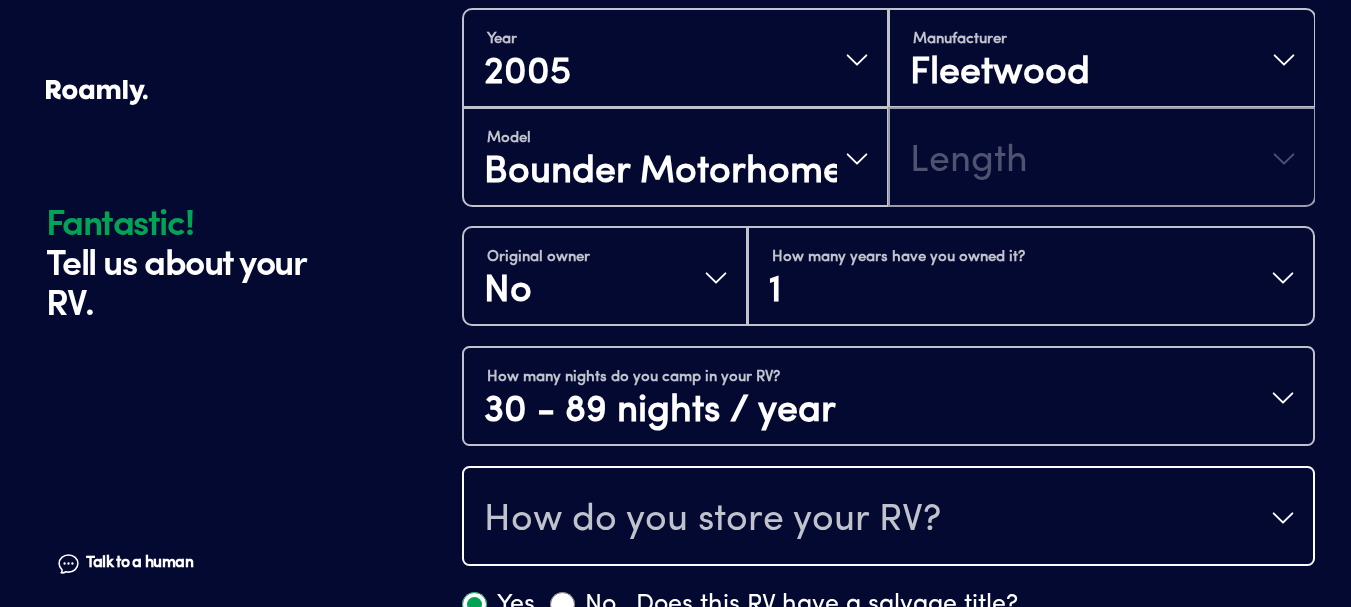 click on "How do you store your RV?" at bounding box center (712, 520) 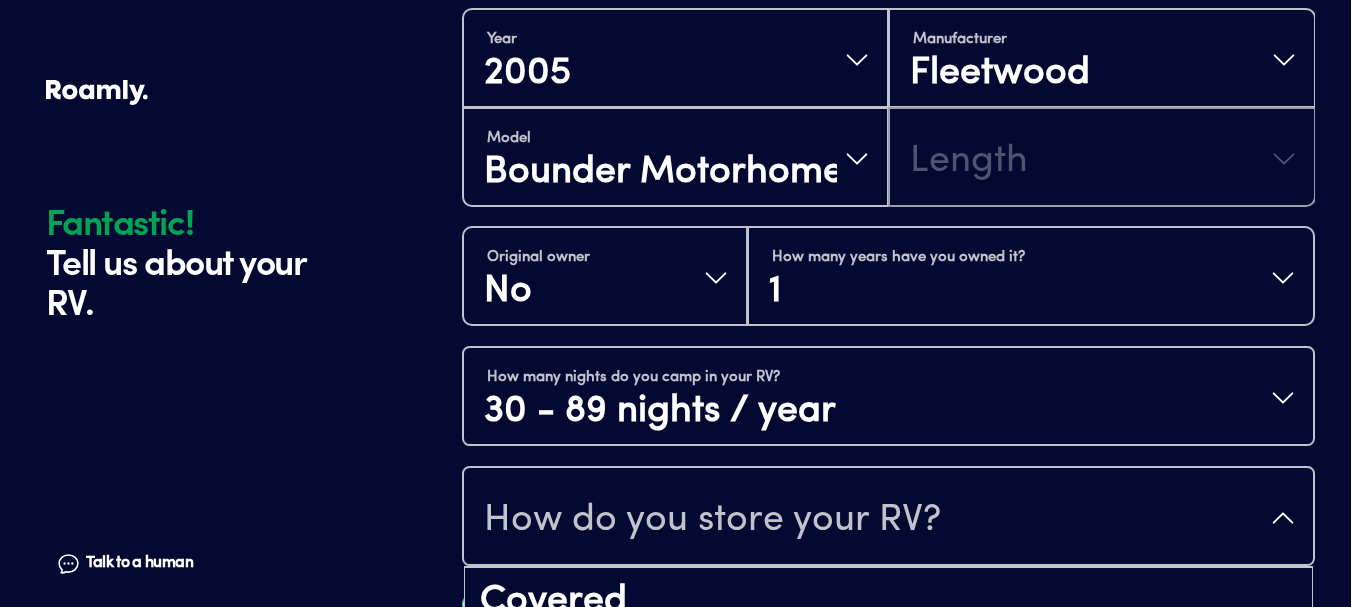 click on "How do you store your RV?" at bounding box center (888, 518) 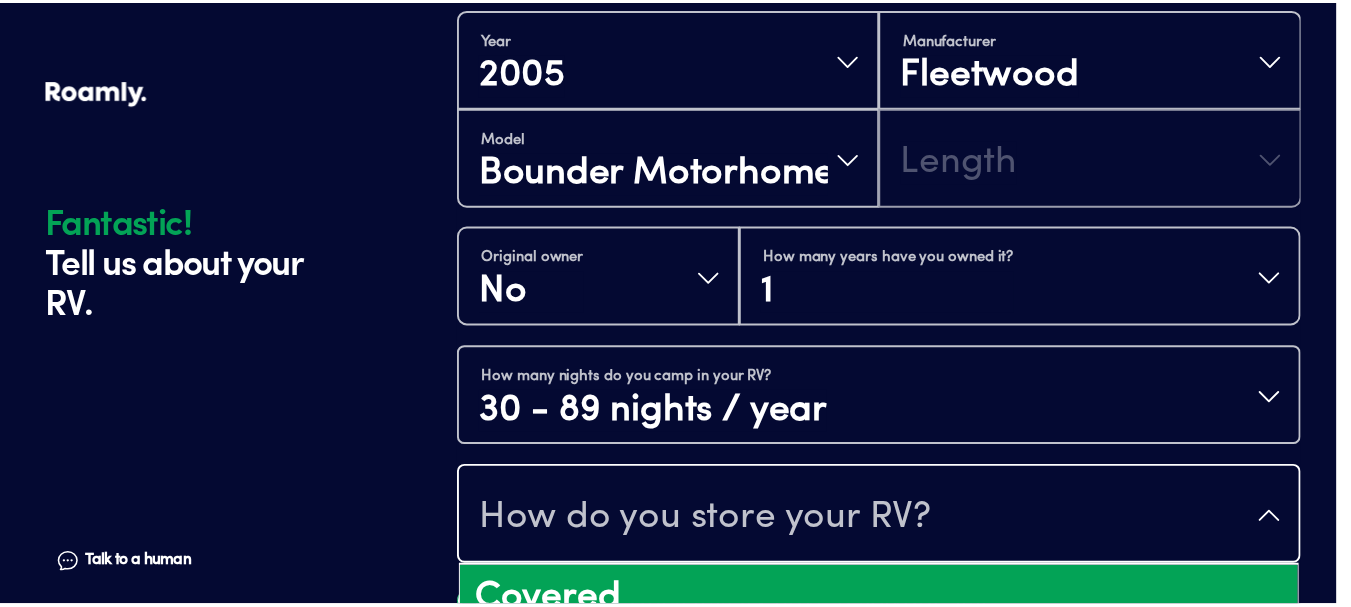 scroll, scrollTop: 550, scrollLeft: 0, axis: vertical 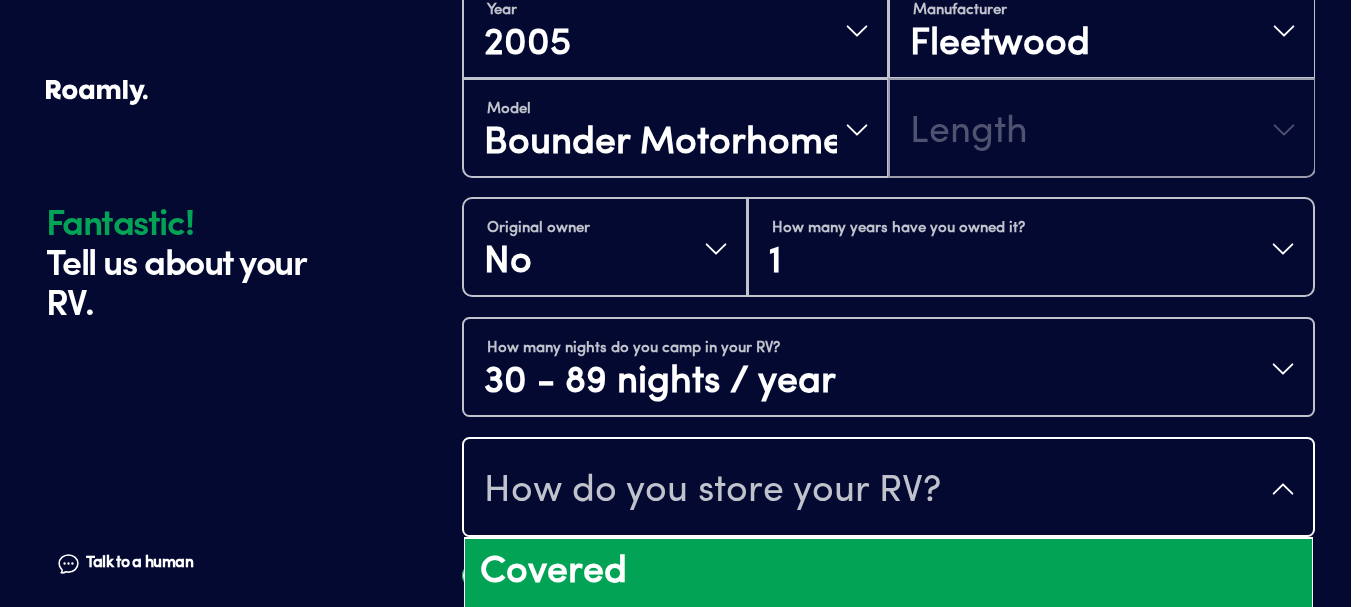 click on "Covered" at bounding box center (888, 573) 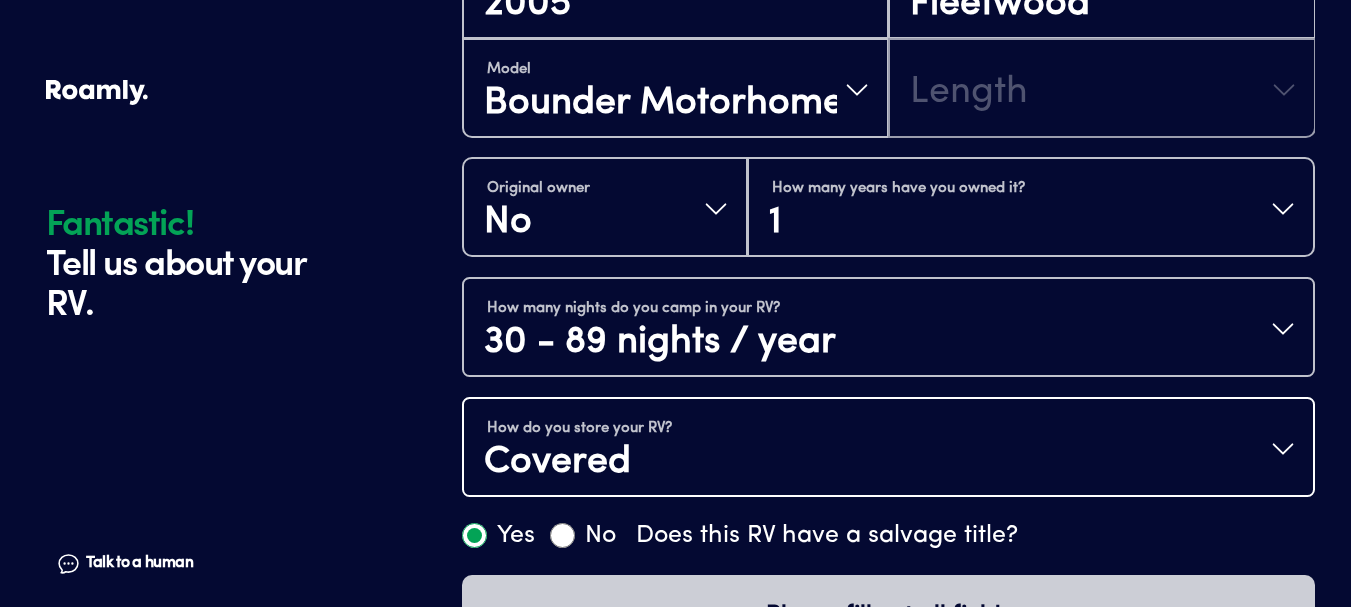 scroll, scrollTop: 670, scrollLeft: 0, axis: vertical 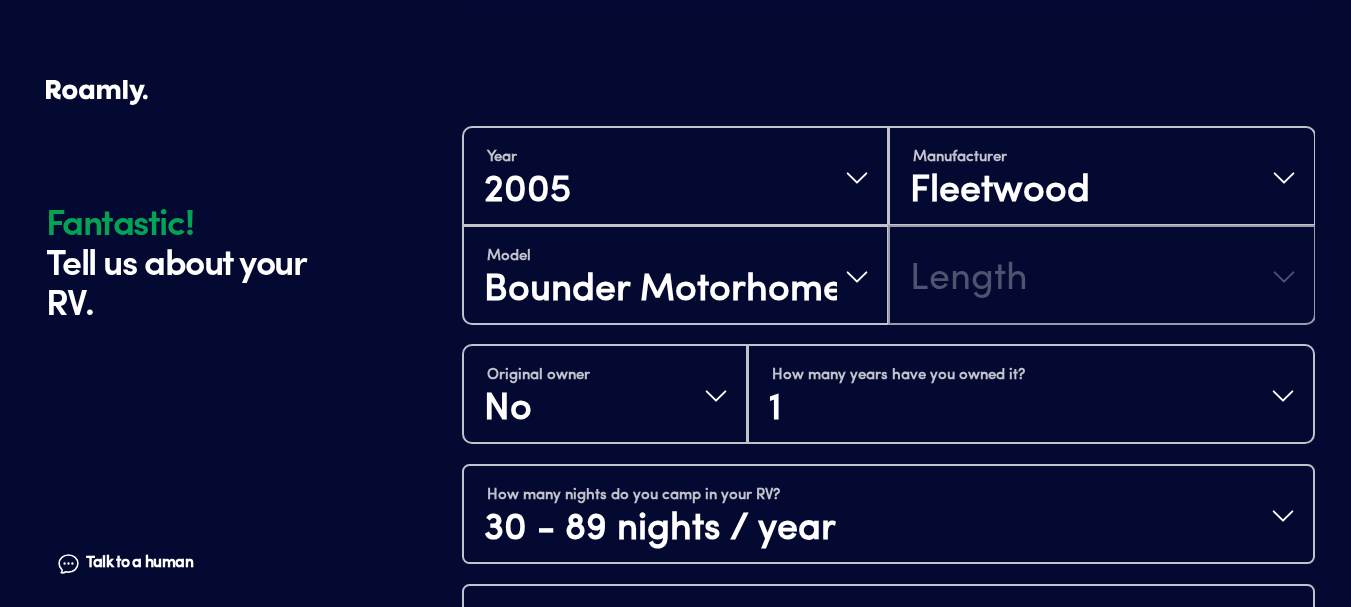 click on "Fantastic! Tell us about your RV. Talk to a human Chat 1 2 3 4+ Edit How many RVs or Trailers do you want to cover? Fantastic! Tell us about your RV. Talk to a human Chat Year [DATE] Manufacturer Fleetwood Model Bounder Motorhome Length Original owner No How many years have you owned it? 1 How many nights do you camp in your RV? 30 - 89 nights / year How do you store your RV? Covered Yes No Does this RV have a salvage title? Please fill out all fields Do Not Sell or Share My Personal Data More information Allow All  Manage Consent Preferences Strictly Necessary Cookies Always Active Share Or Sale of Personal Data     Share Or Sale of Personal Data   Performance Cookies     Switch Label   label Targeting Cookies     Switch Label   label Back Button Cookie List   Search Icon Filter Icon Clear   checkbox label   label Apply   Cancel Consent   Leg.Interest   checkbox label   label   checkbox label   label   checkbox label   label   Confirm My Choices Fantastic! | Roamly" at bounding box center (675, 235) 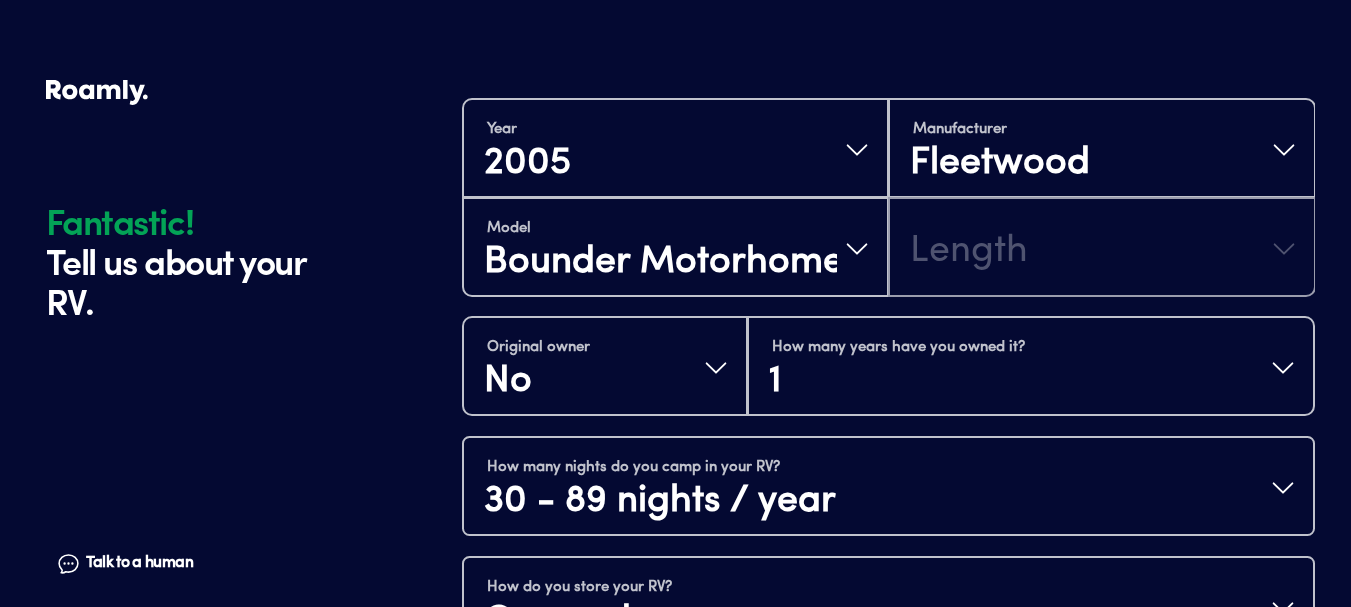 scroll, scrollTop: 443, scrollLeft: 0, axis: vertical 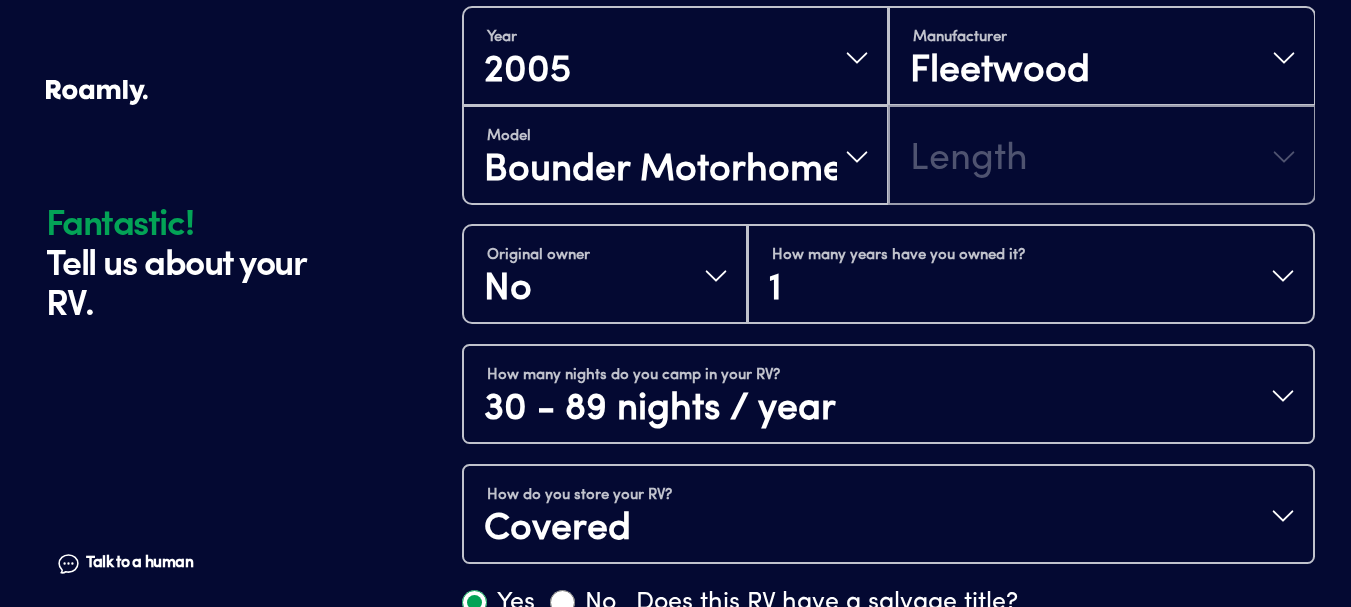 click on "Model Bounder Motorhome Length" at bounding box center [888, 155] 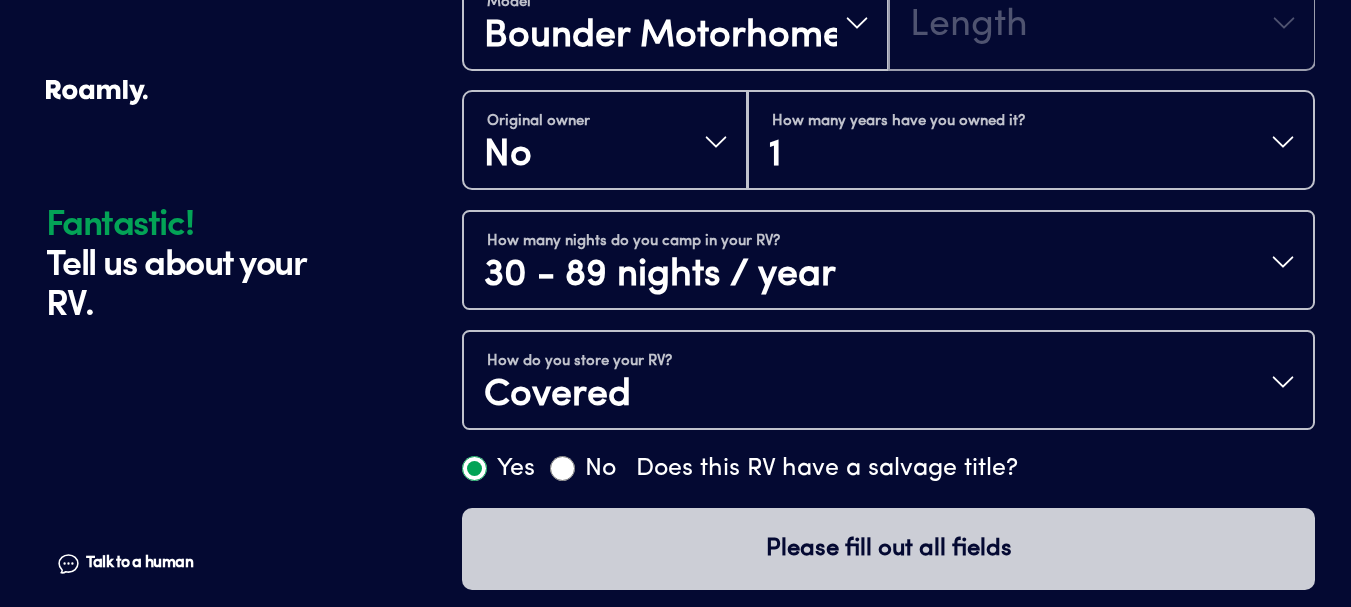 scroll, scrollTop: 670, scrollLeft: 0, axis: vertical 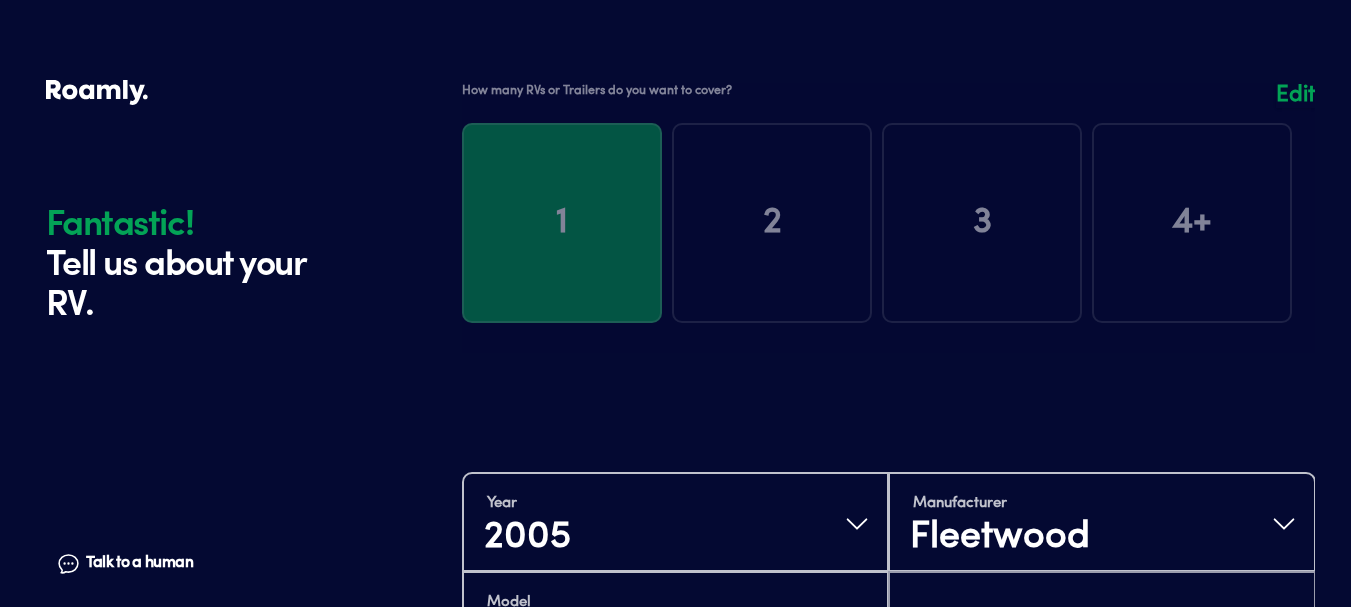 click on "Edit" at bounding box center (1295, 95) 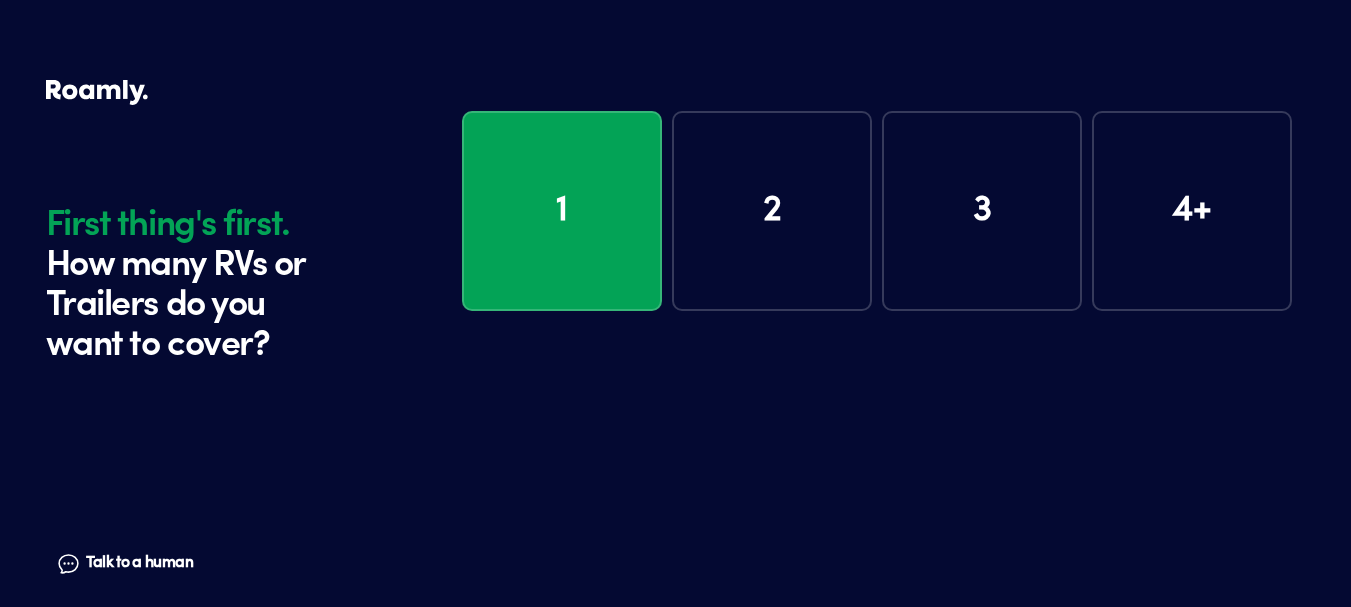 scroll, scrollTop: 0, scrollLeft: 0, axis: both 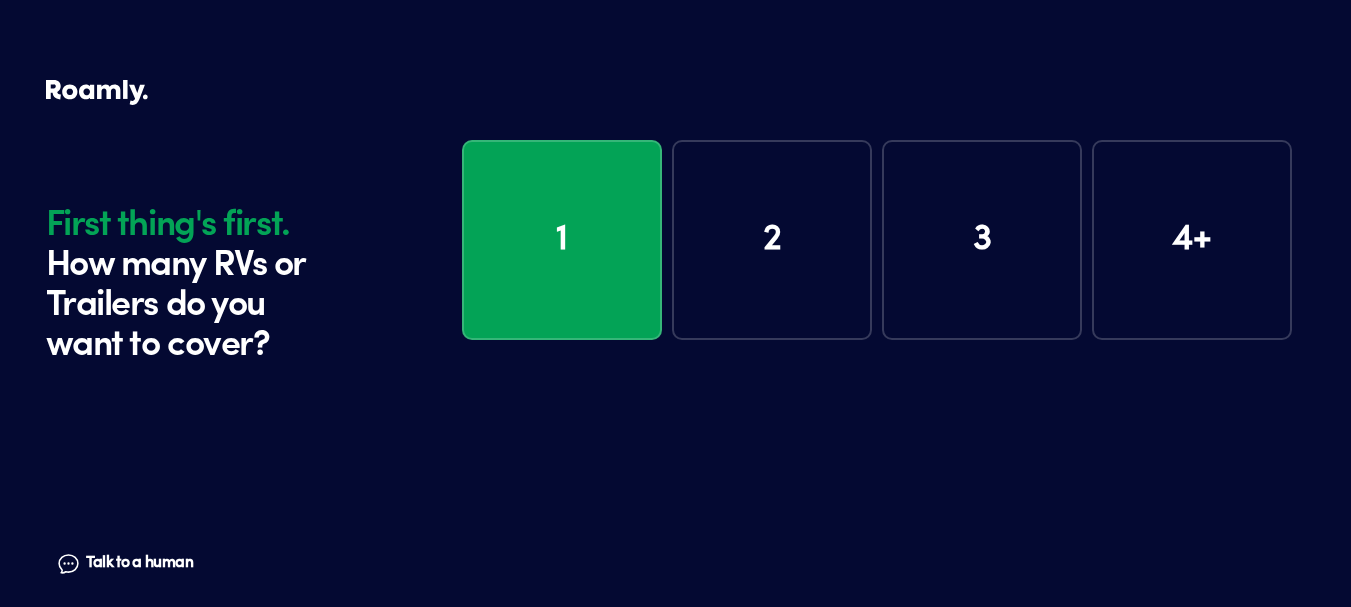 click on "1" at bounding box center [562, 240] 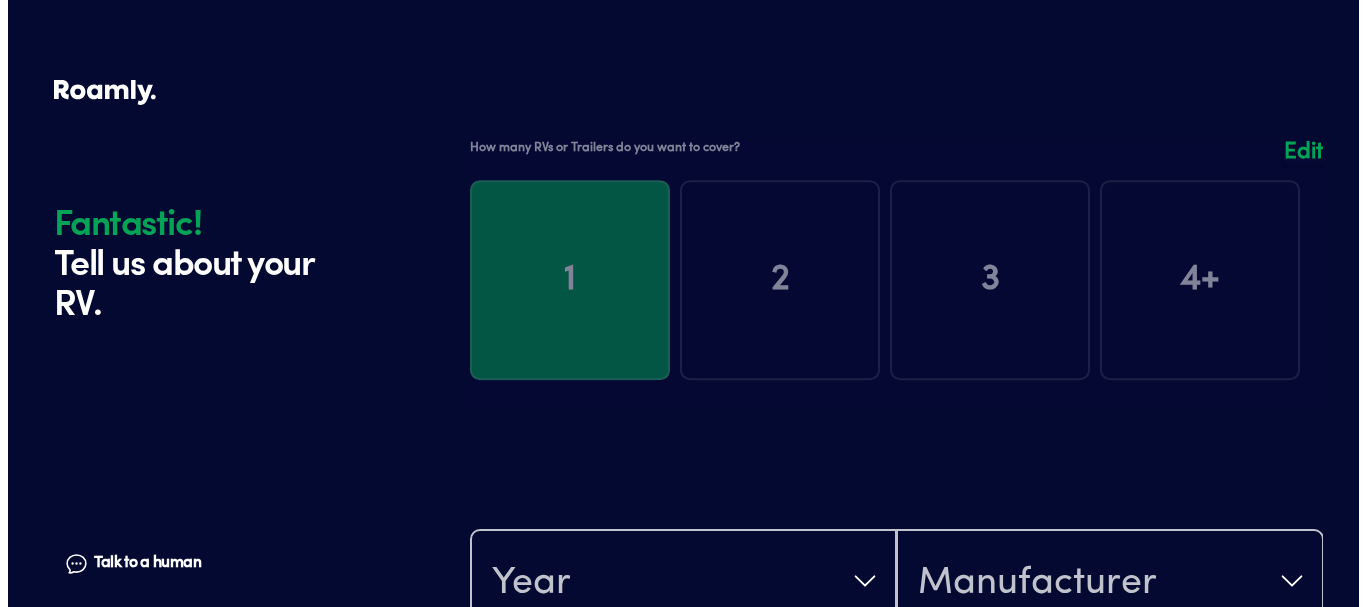 scroll, scrollTop: 390, scrollLeft: 0, axis: vertical 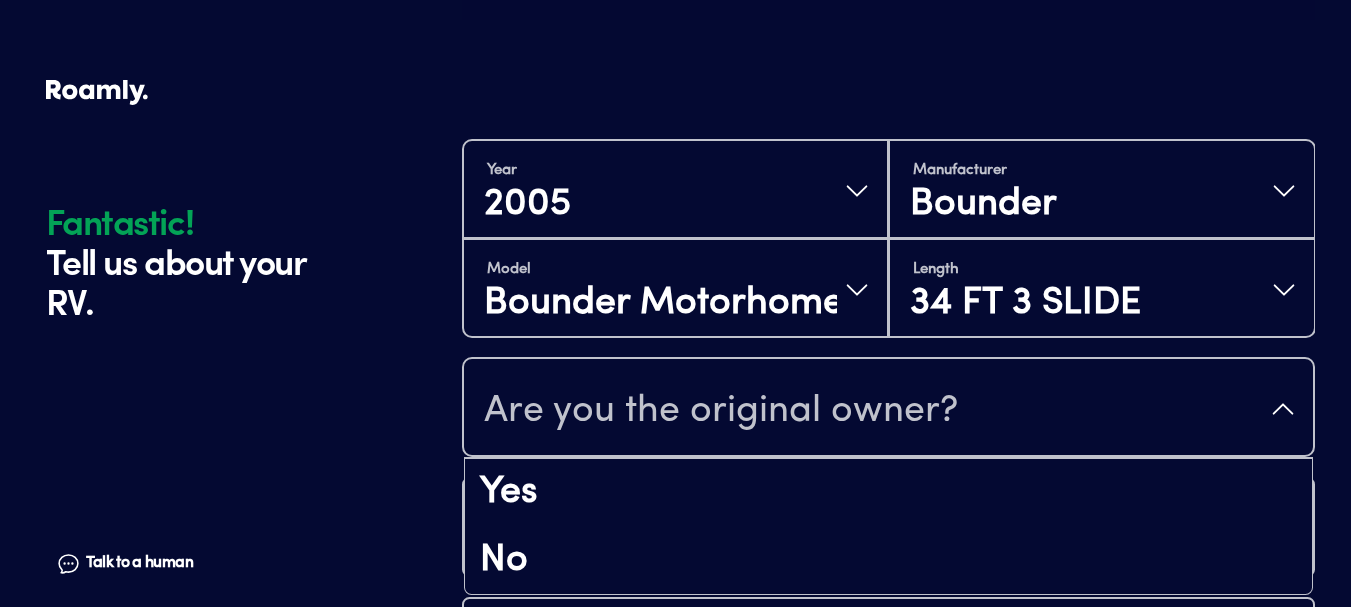 click on "Are you the original owner?" at bounding box center [721, 411] 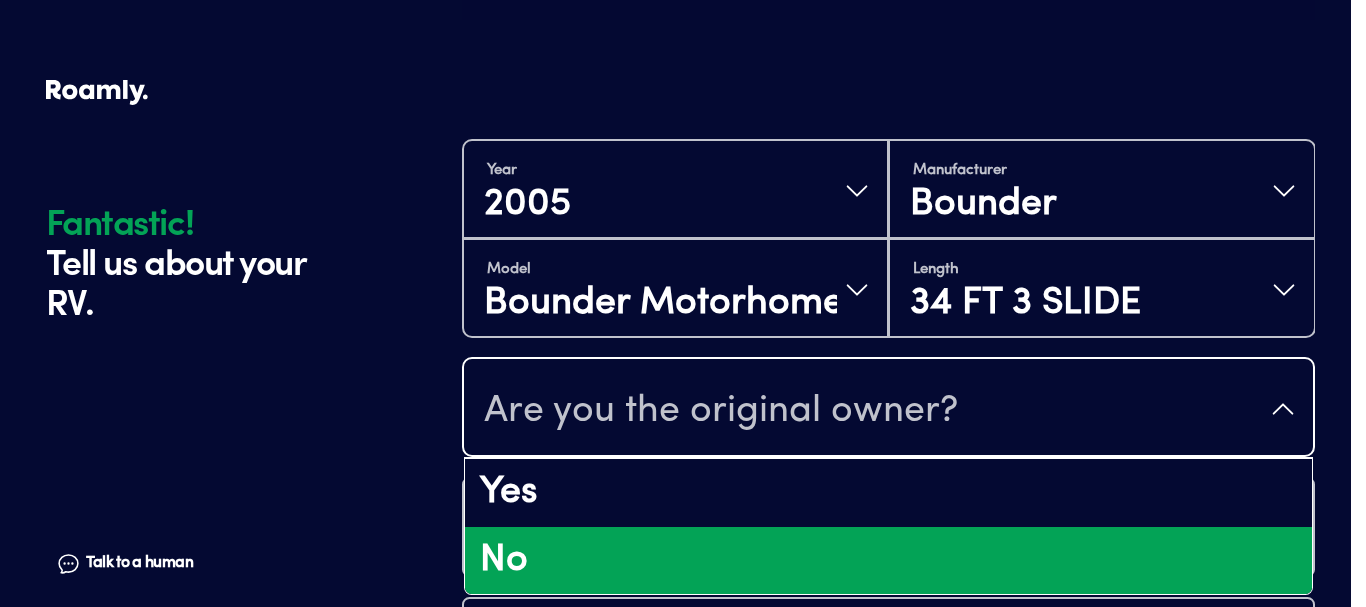 click on "No" at bounding box center (888, 561) 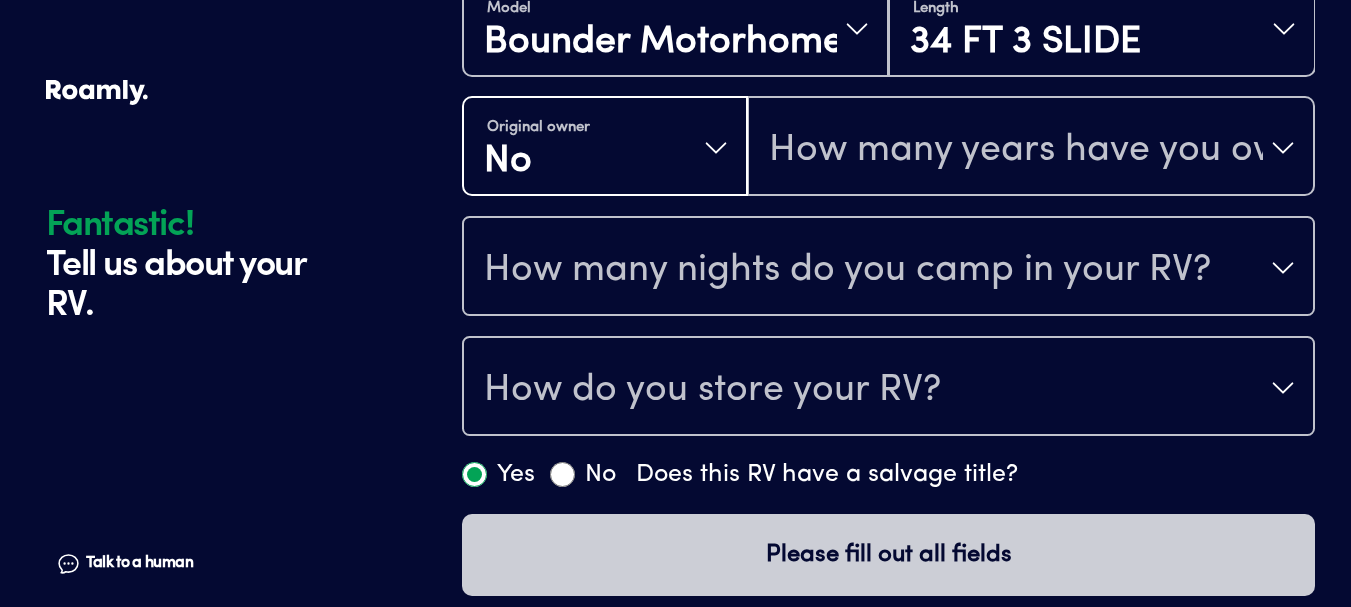 scroll, scrollTop: 670, scrollLeft: 0, axis: vertical 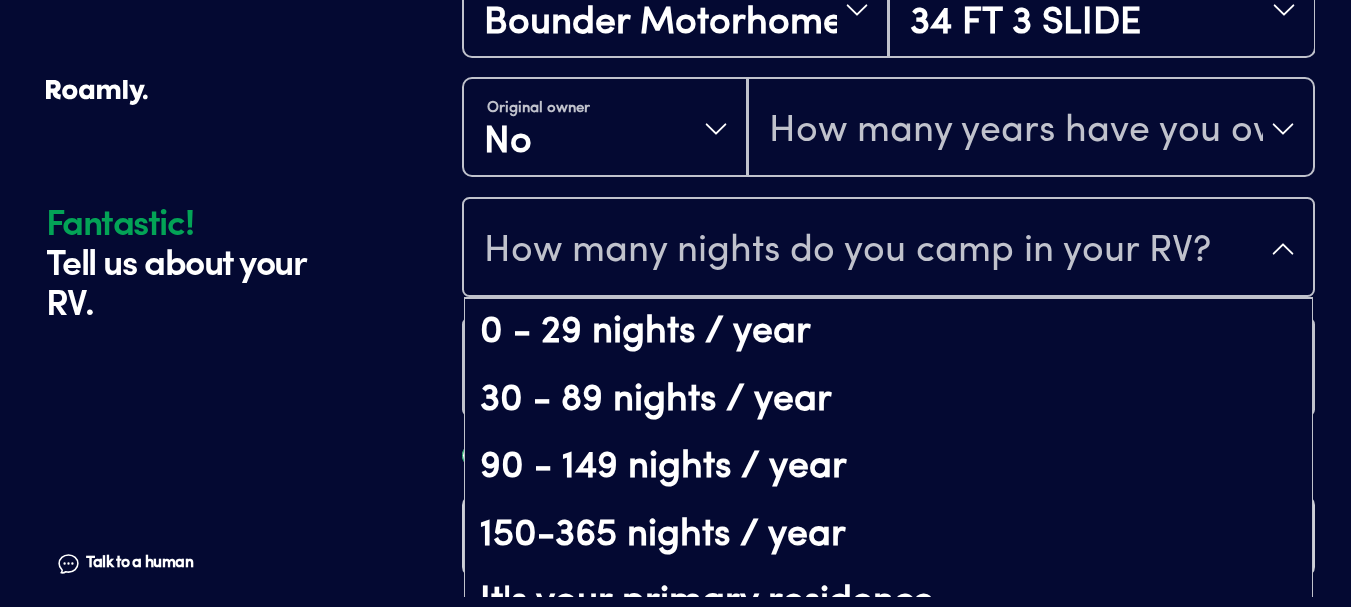 click on "How many nights do you camp in your RV?" at bounding box center [847, 251] 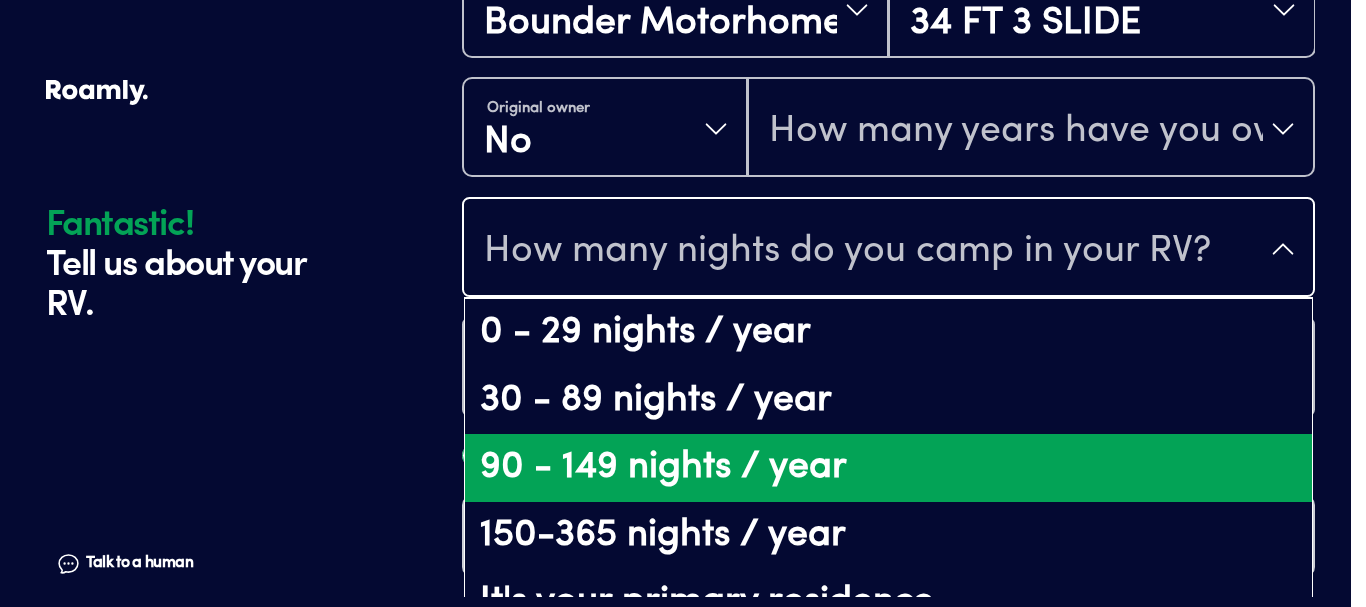 click on "90 - 149 nights / year" at bounding box center (888, 468) 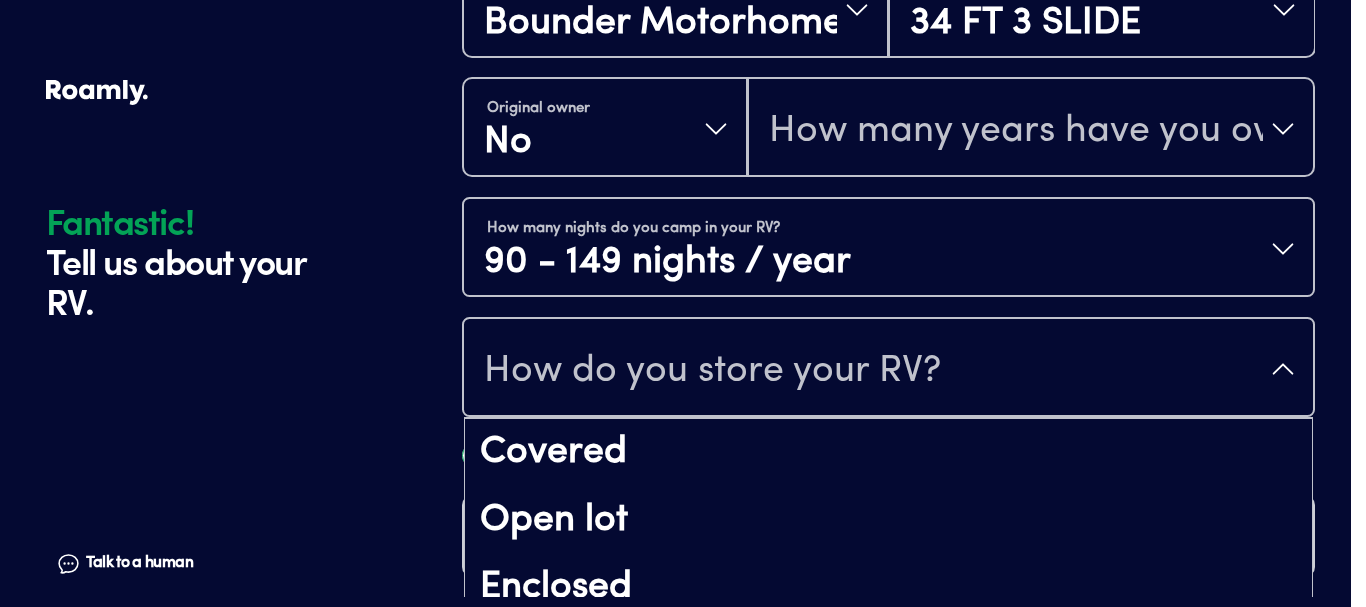click on "How do you store your RV?" at bounding box center [712, 371] 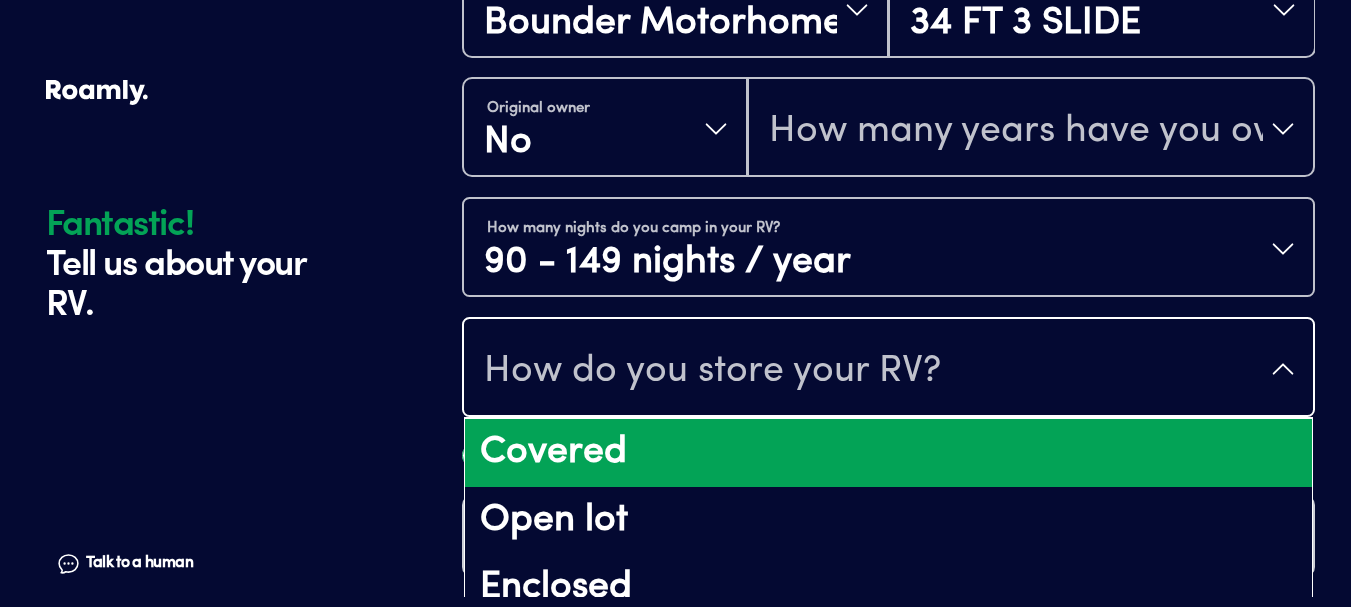 click on "Covered" at bounding box center (888, 453) 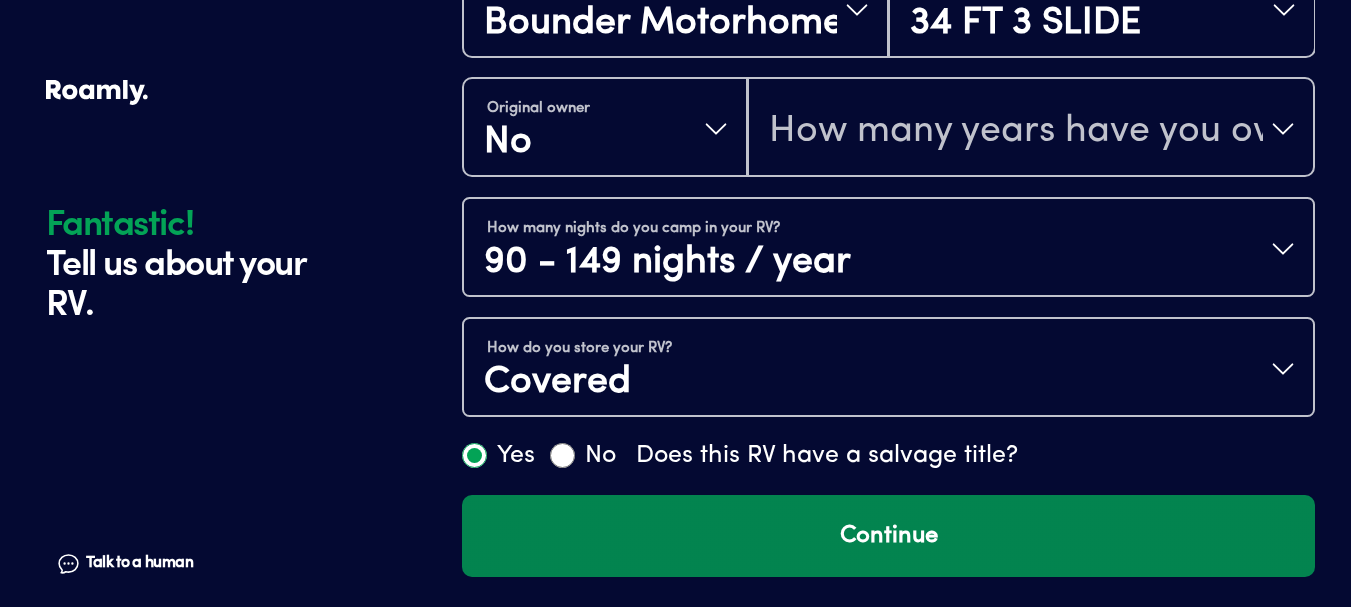 click on "Continue" at bounding box center (888, 536) 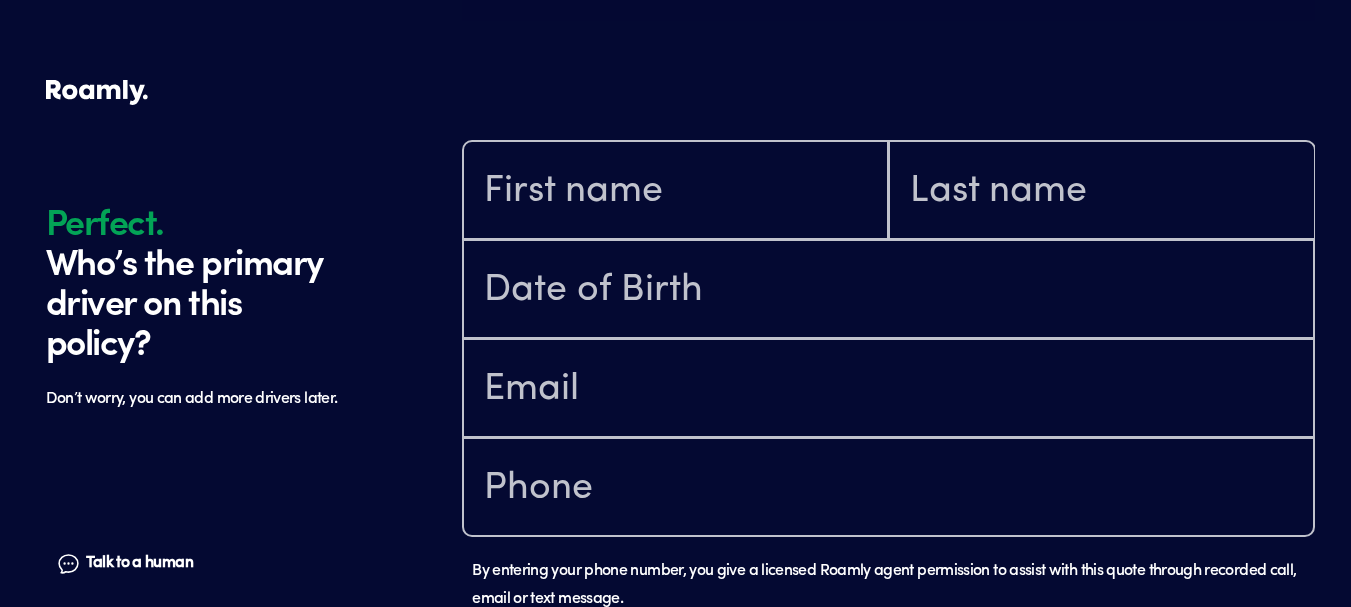 scroll, scrollTop: 1185, scrollLeft: 0, axis: vertical 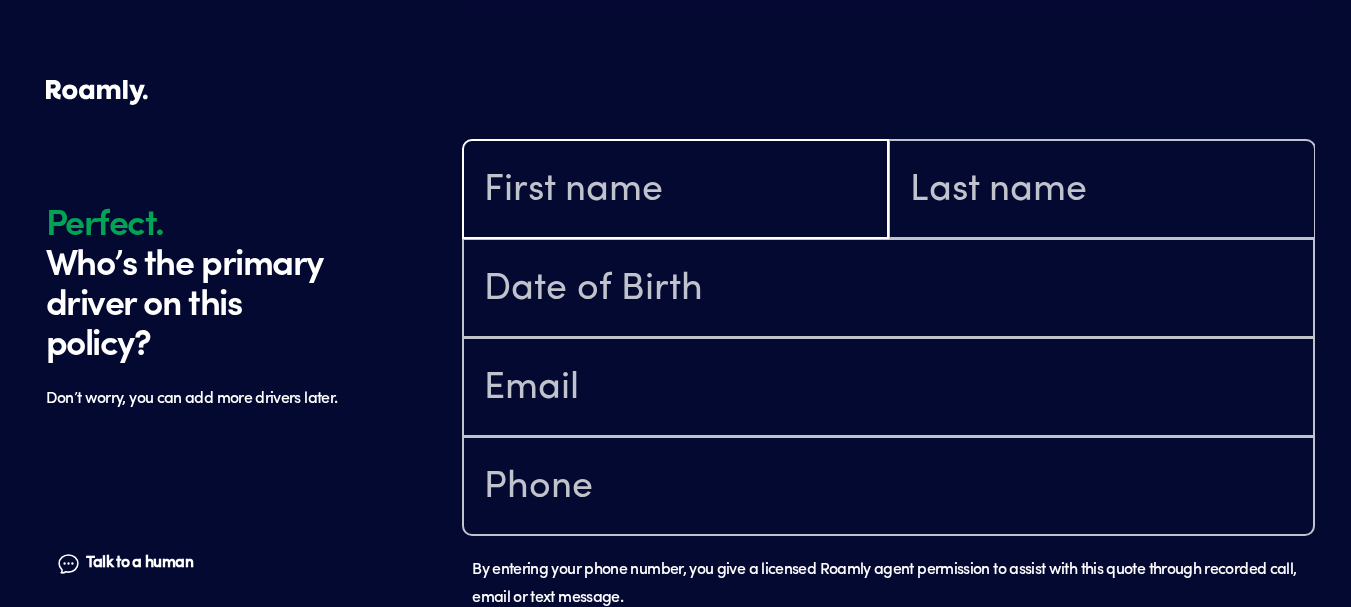 click at bounding box center (675, 191) 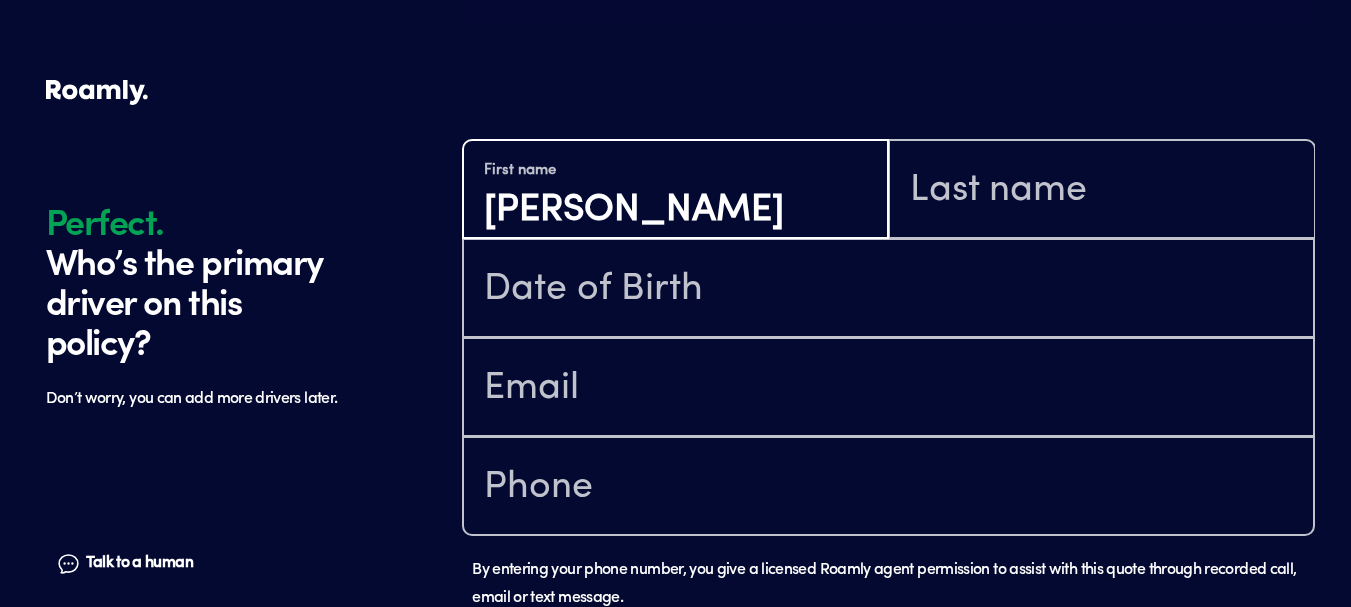type on "[PERSON_NAME]" 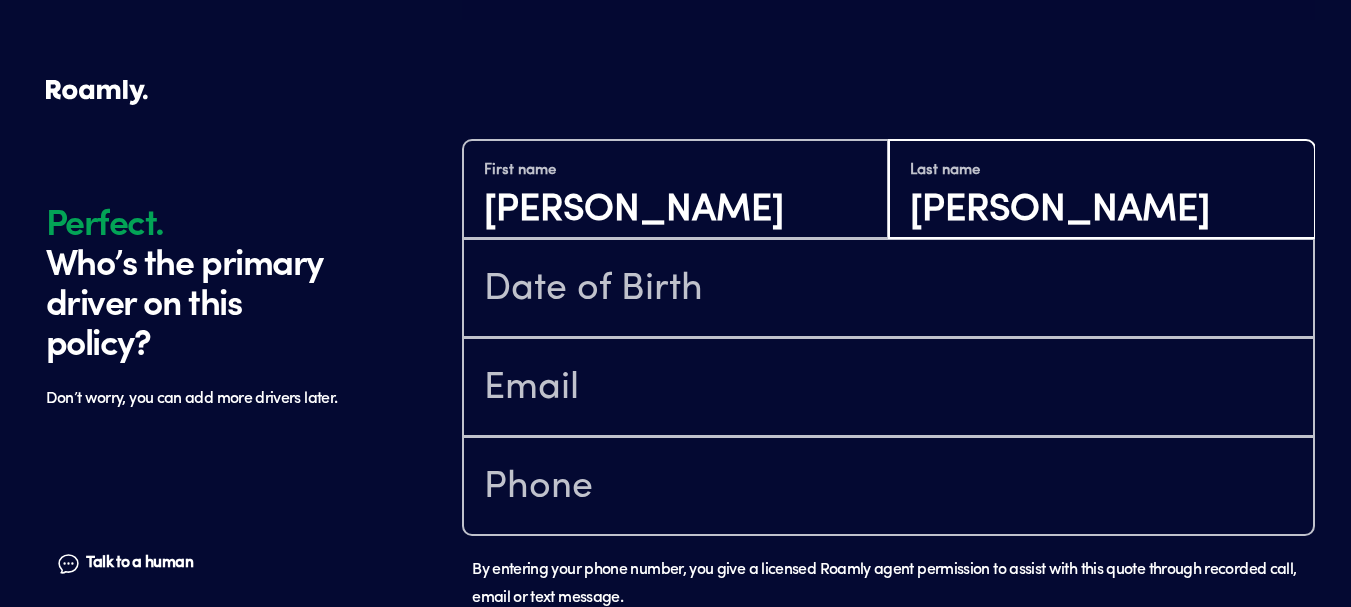 type on "[PERSON_NAME]" 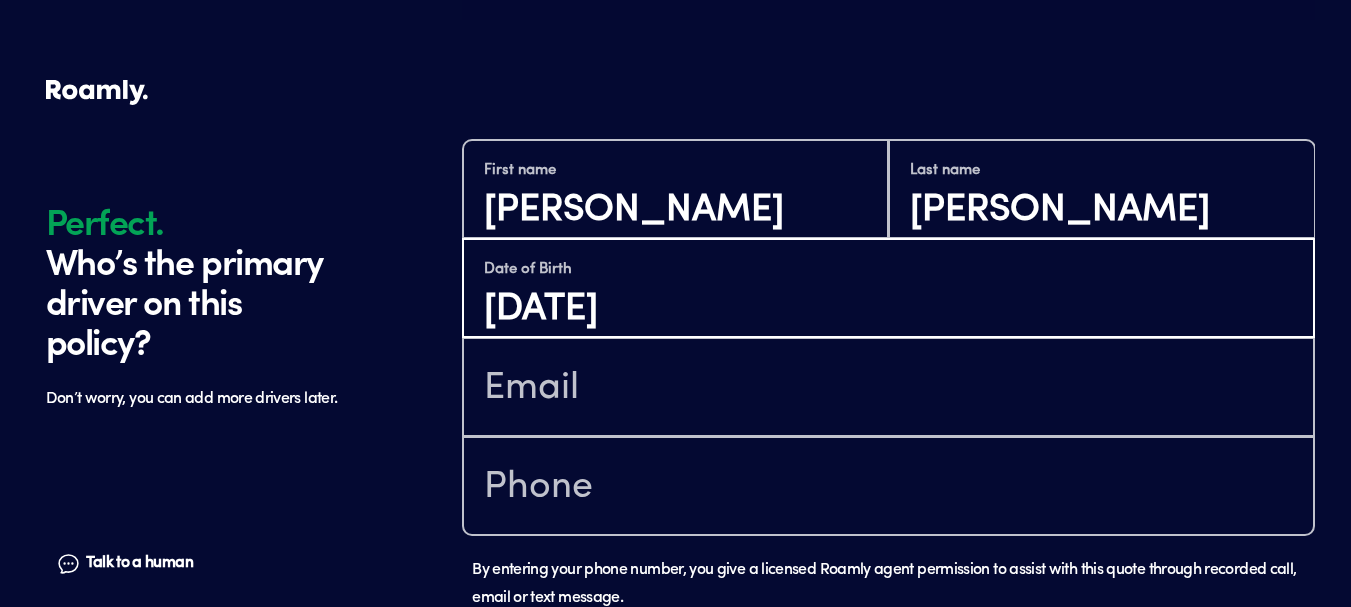 type on "[DATE]" 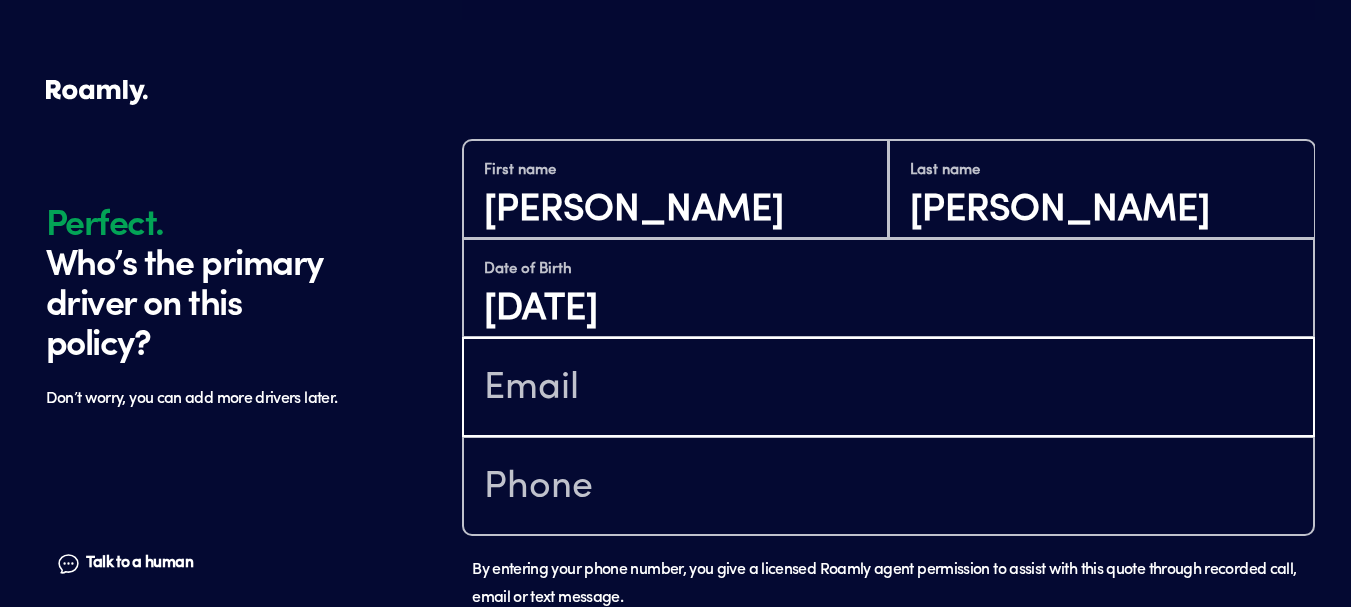 click at bounding box center [888, 389] 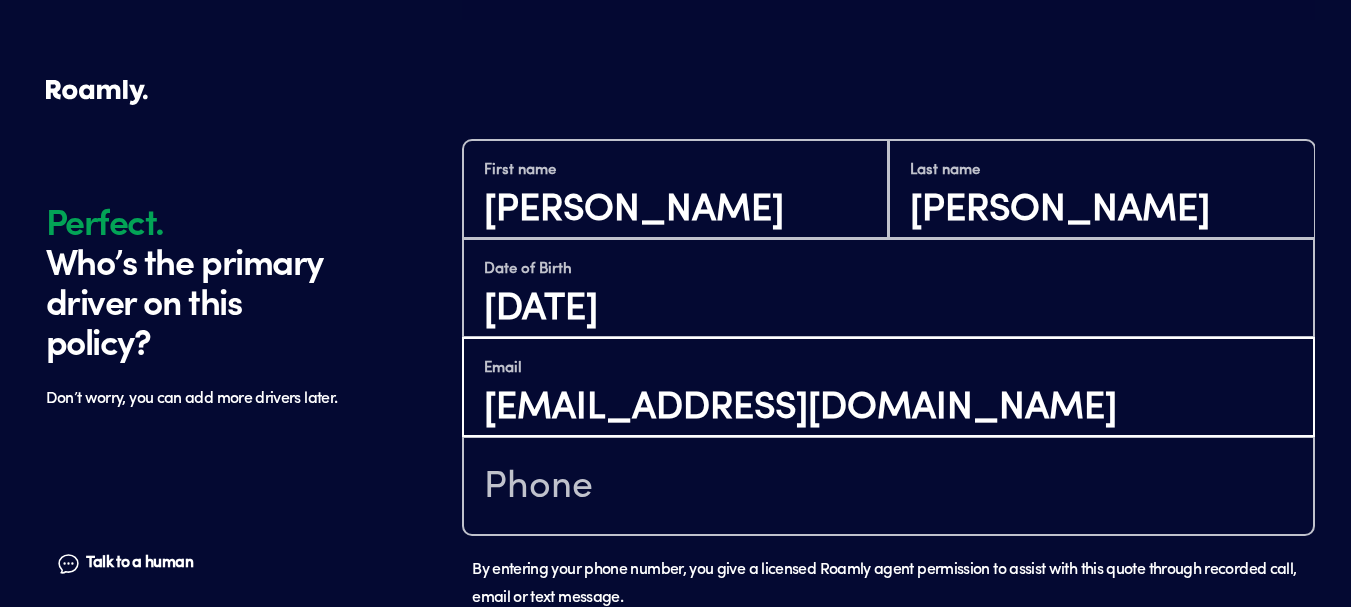 type on "[EMAIL_ADDRESS][DOMAIN_NAME]" 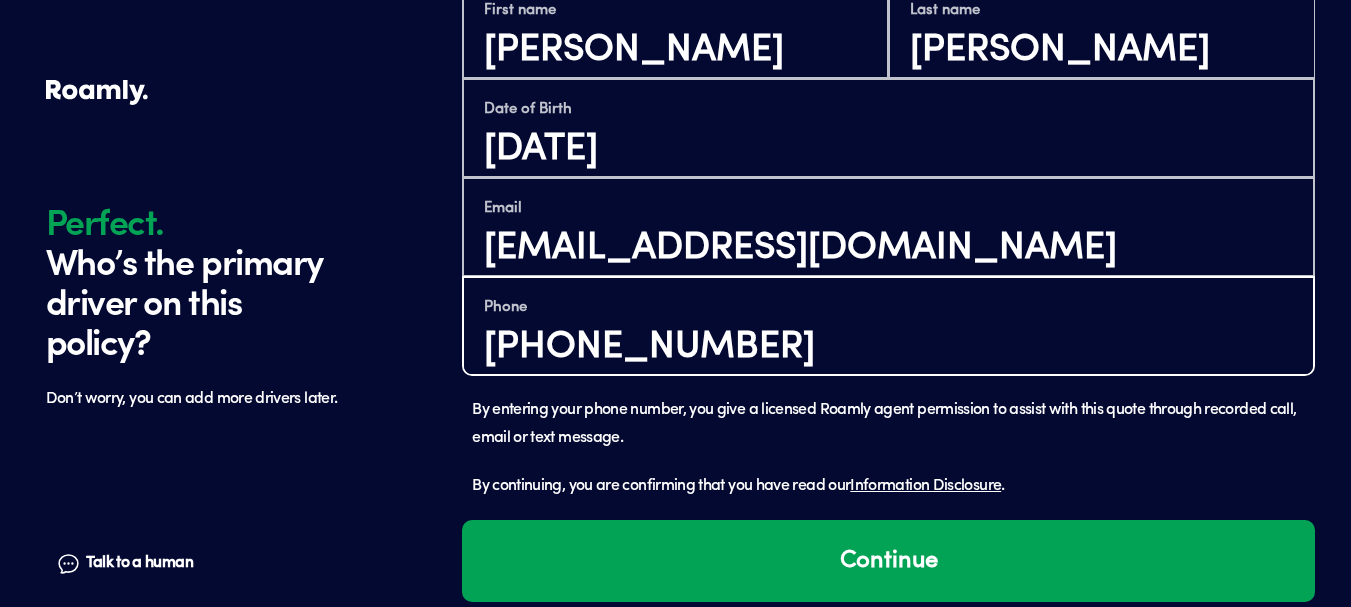 scroll, scrollTop: 1370, scrollLeft: 0, axis: vertical 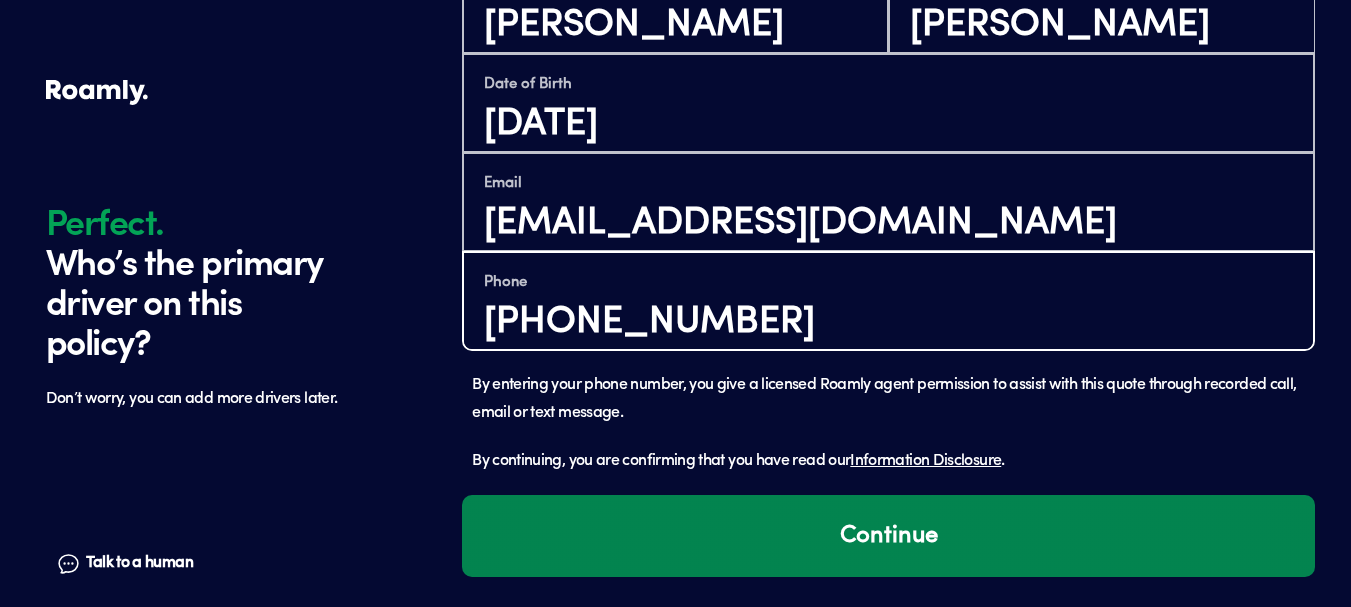 type on "[PHONE_NUMBER]" 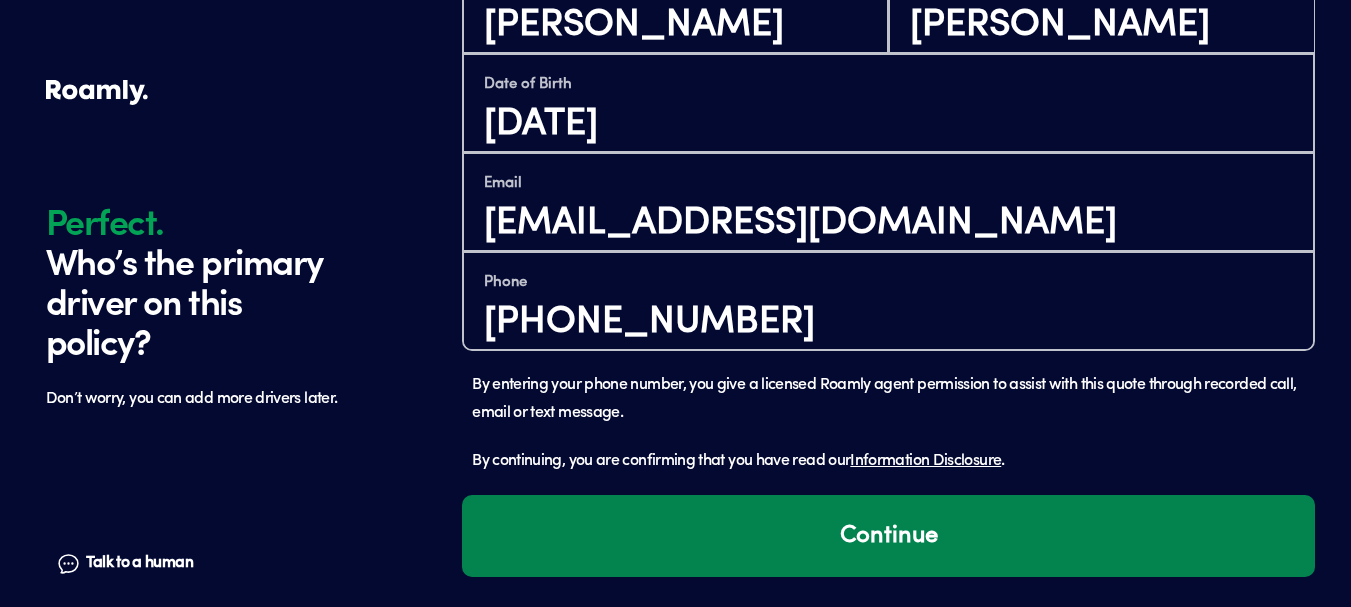 click on "Continue" at bounding box center [888, 536] 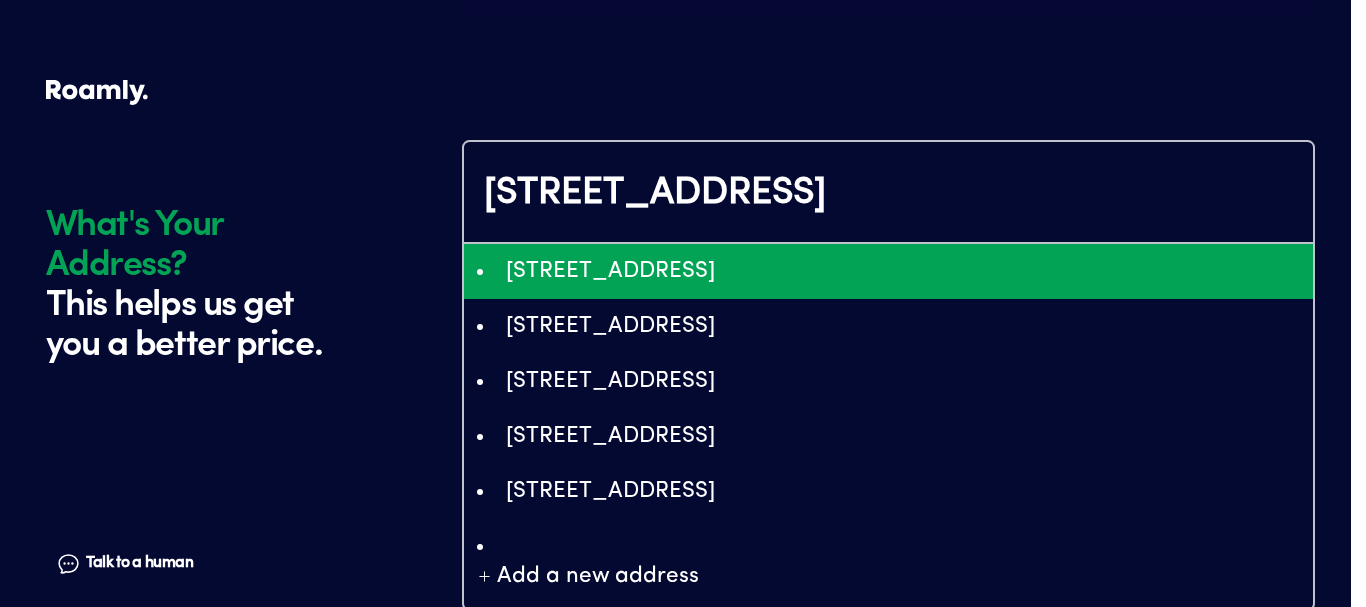 type on "ChIJdRswuTdwIocRYwyXcr1RyUI" 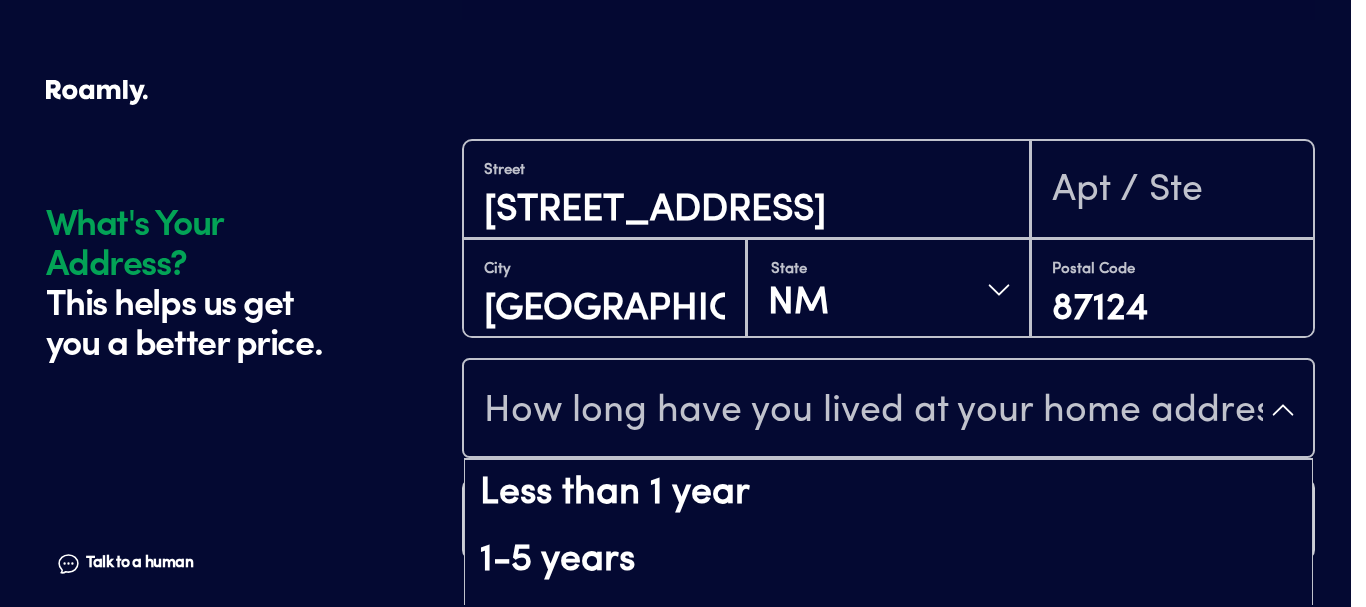 click on "How long have you lived at your home address?" at bounding box center [873, 412] 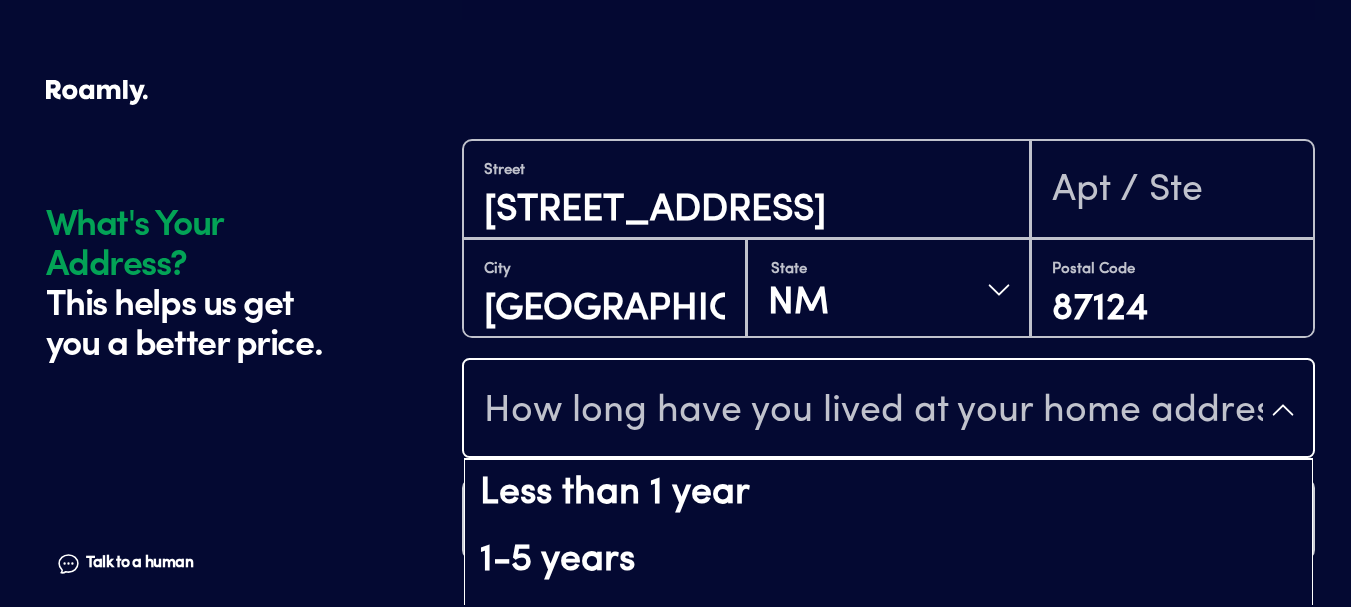click on "What's Your Address? This helps us get you a better price. Talk to a human Chat 1 2 3 4+ Edit How many RVs or Trailers do you want to cover? Year [DATE] Manufacturer Bounder Model Bounder Motorhome Length 34 FT 3 SLIDE Original owner No How many years have you owned it? How many nights do you camp in your RV? 90 - 149 nights / year How do you store your RV? Covered Yes No Does this RV have a salvage title? Edit Tell us about your RV. First name [PERSON_NAME] Last name [PERSON_NAME] Date of Birth [DEMOGRAPHIC_DATA] Email [EMAIL_ADDRESS][DOMAIN_NAME] Phone [PHONE_NUMBER] By entering your phone number, you give a licensed Roamly agent permission to assist with this quote through recorded call, email or text message. By continuing, you are confirming that you have read our  Information Disclosure . Edit Who’s the primary driver on this policy? What's Your Address? This helps us get you a better price. Talk to a human [GEOGRAPHIC_DATA] 1769 [GEOGRAPHIC_DATA] [GEOGRAPHIC_DATA] [US_STATE] Postal Code 87124 Less than 1 year 1-5 years 6-10 years" at bounding box center [683, -635] 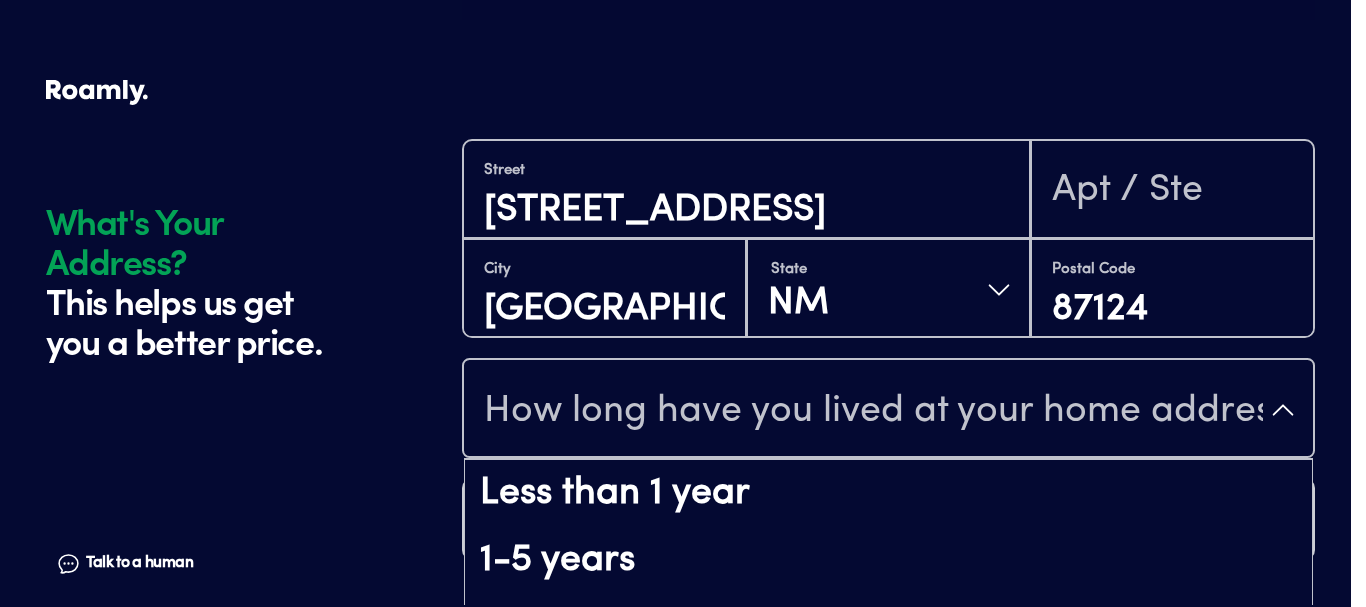 click on "How long have you lived at your home address?" at bounding box center (873, 412) 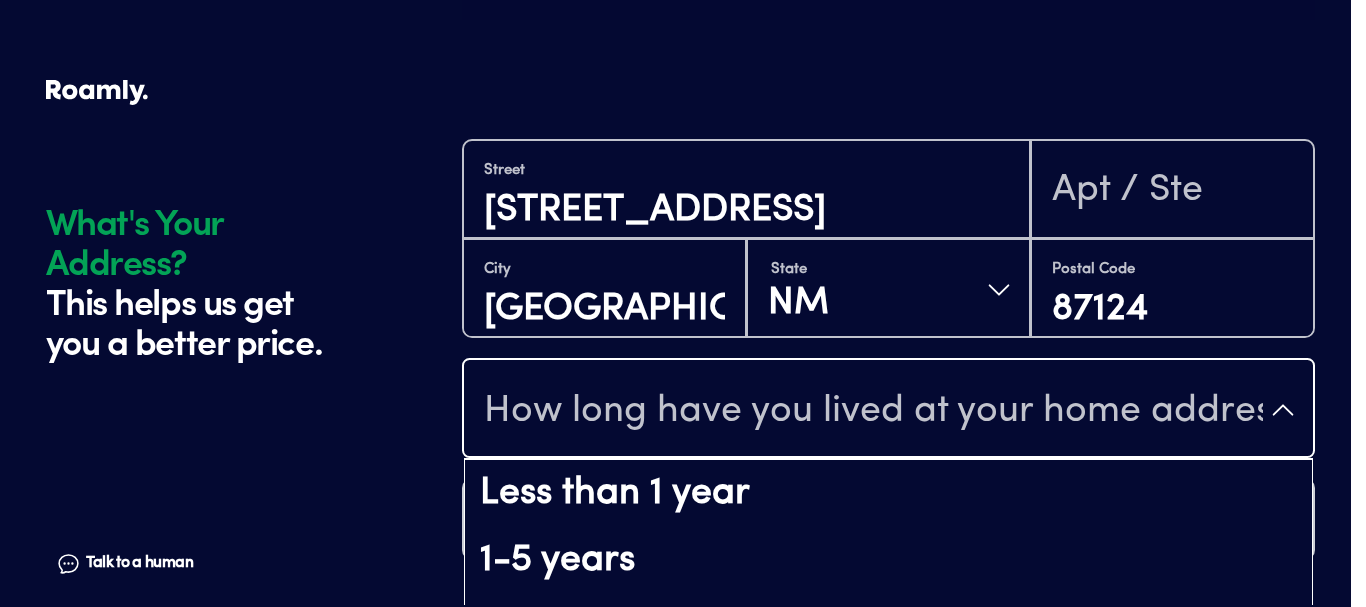 drag, startPoint x: 1329, startPoint y: 235, endPoint x: 1322, endPoint y: 111, distance: 124.197426 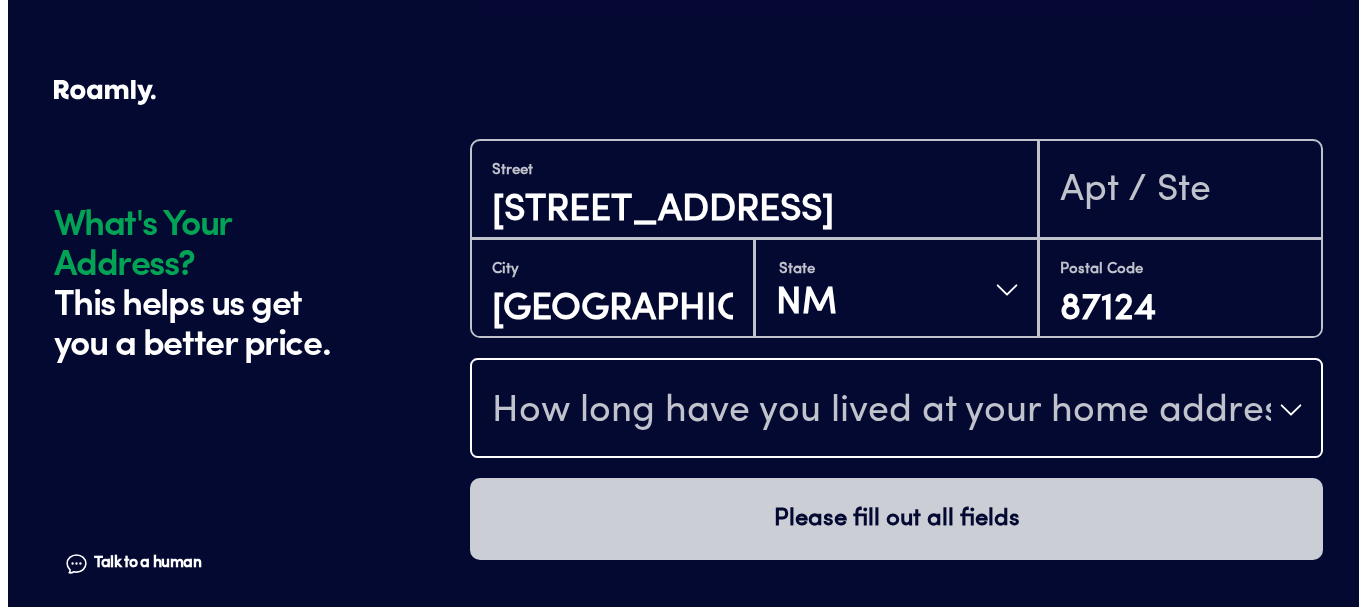 scroll, scrollTop: 1893, scrollLeft: 0, axis: vertical 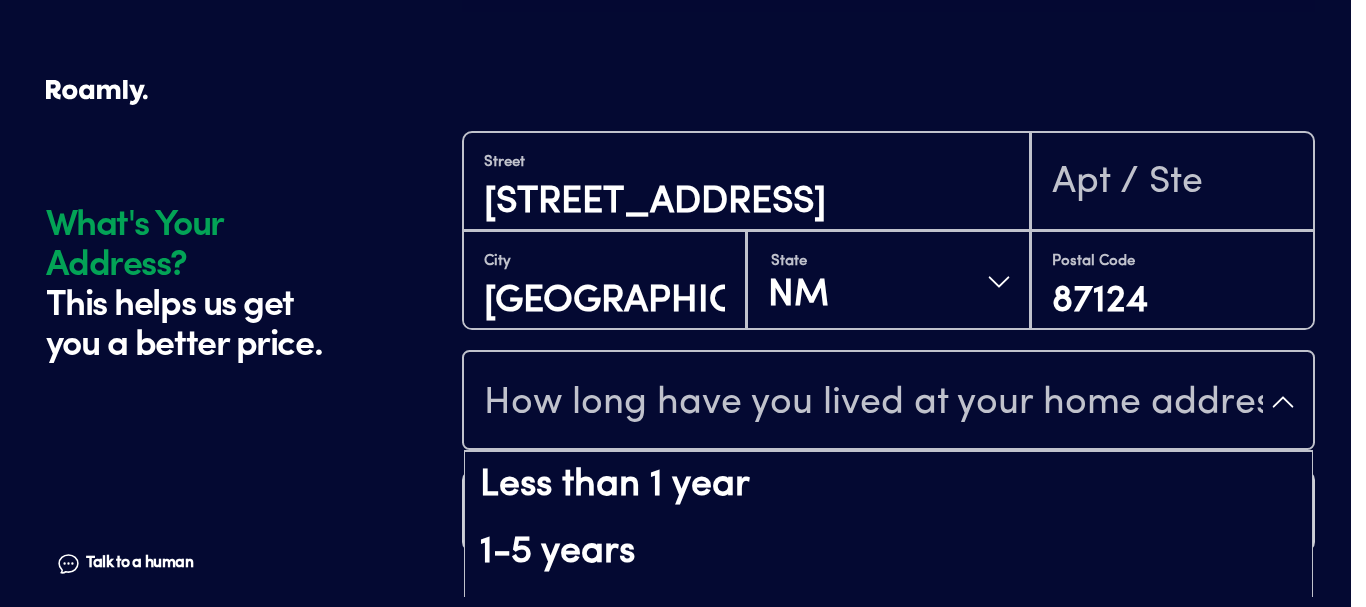 click on "How long have you lived at your home address?" at bounding box center [873, 404] 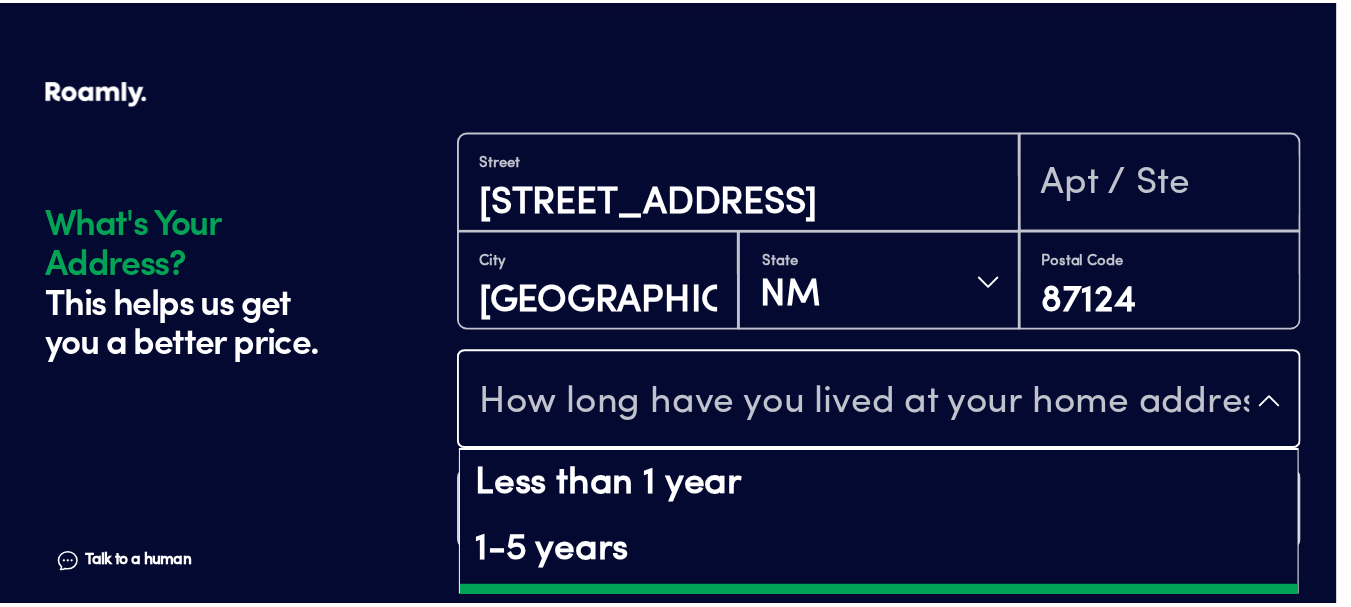 scroll, scrollTop: 57, scrollLeft: 0, axis: vertical 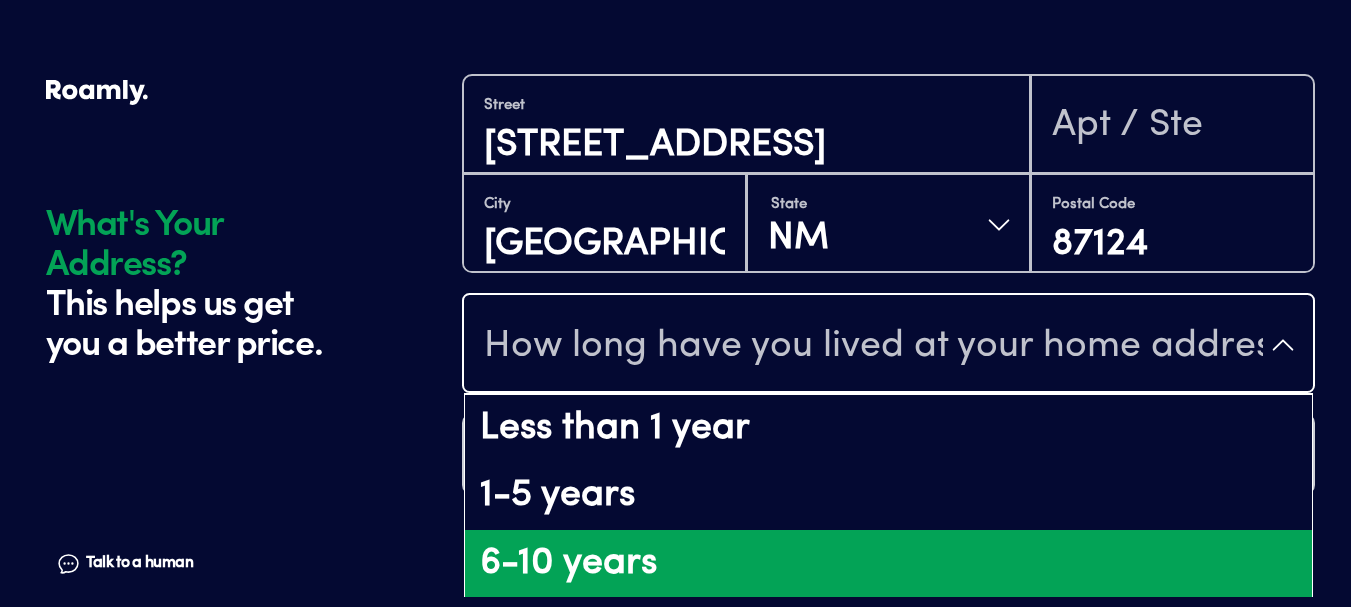 click on "6-10 years" at bounding box center (888, 564) 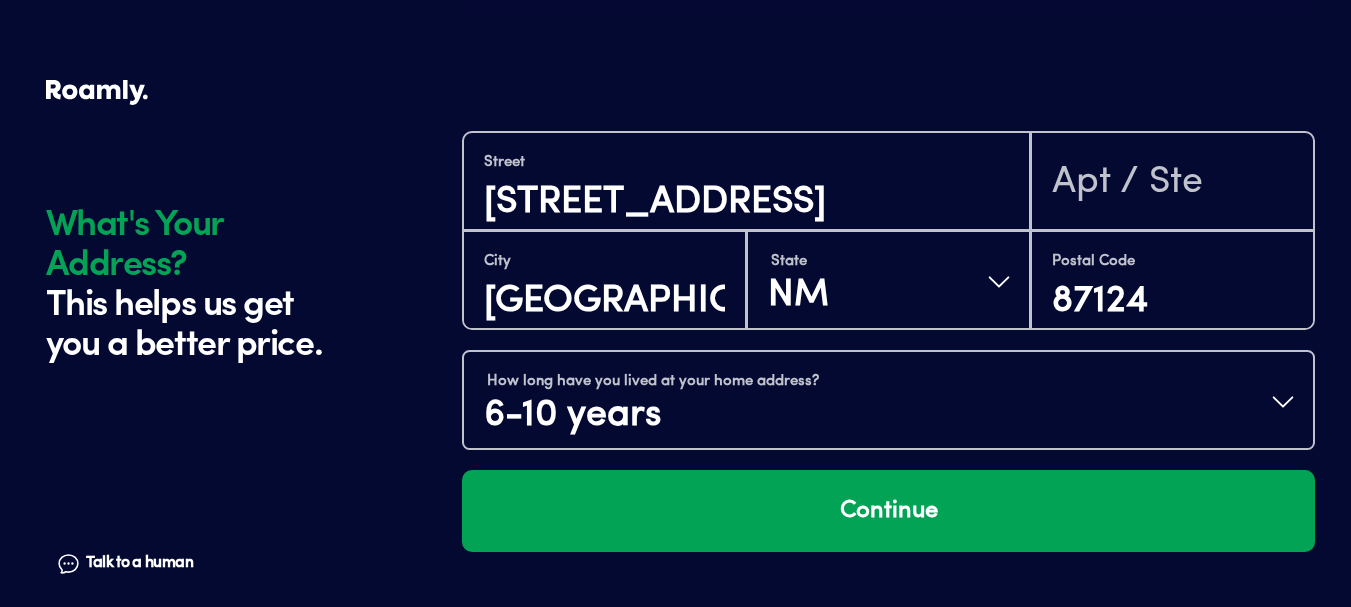 scroll, scrollTop: 57, scrollLeft: 0, axis: vertical 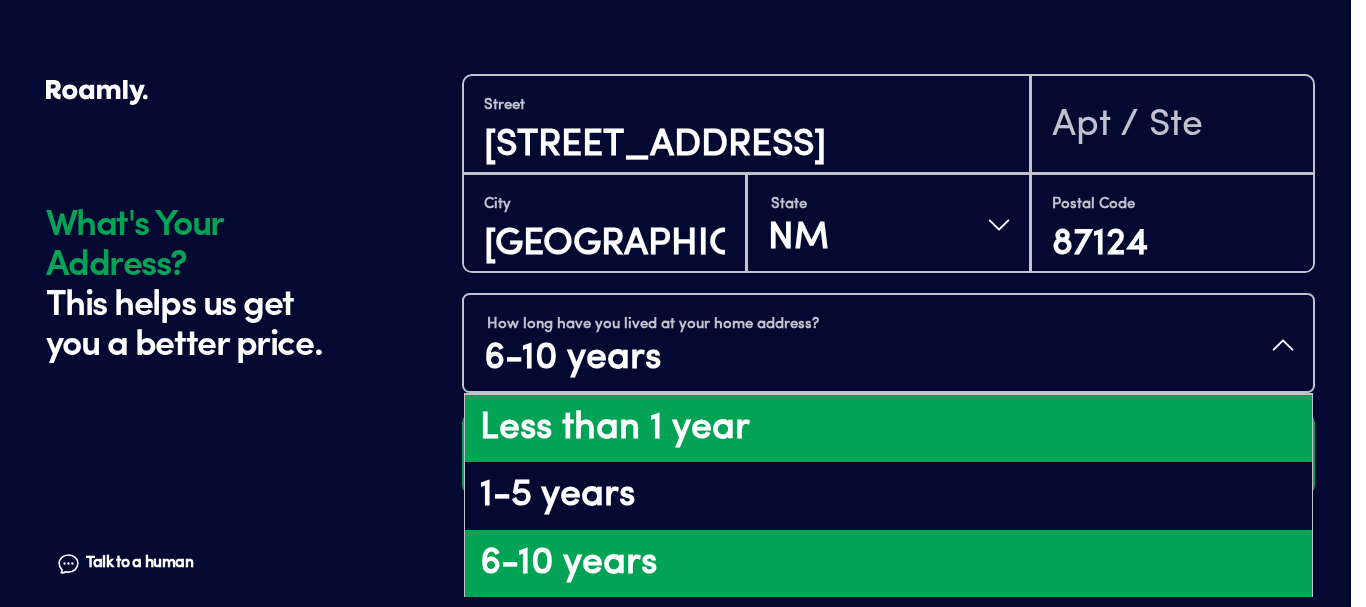 click on "How long have you lived at your home address? 6-10 years Less than 1 year 1-5 years 6-10 years 11-15 years 16-20 years Over 20 years" at bounding box center [888, 343] 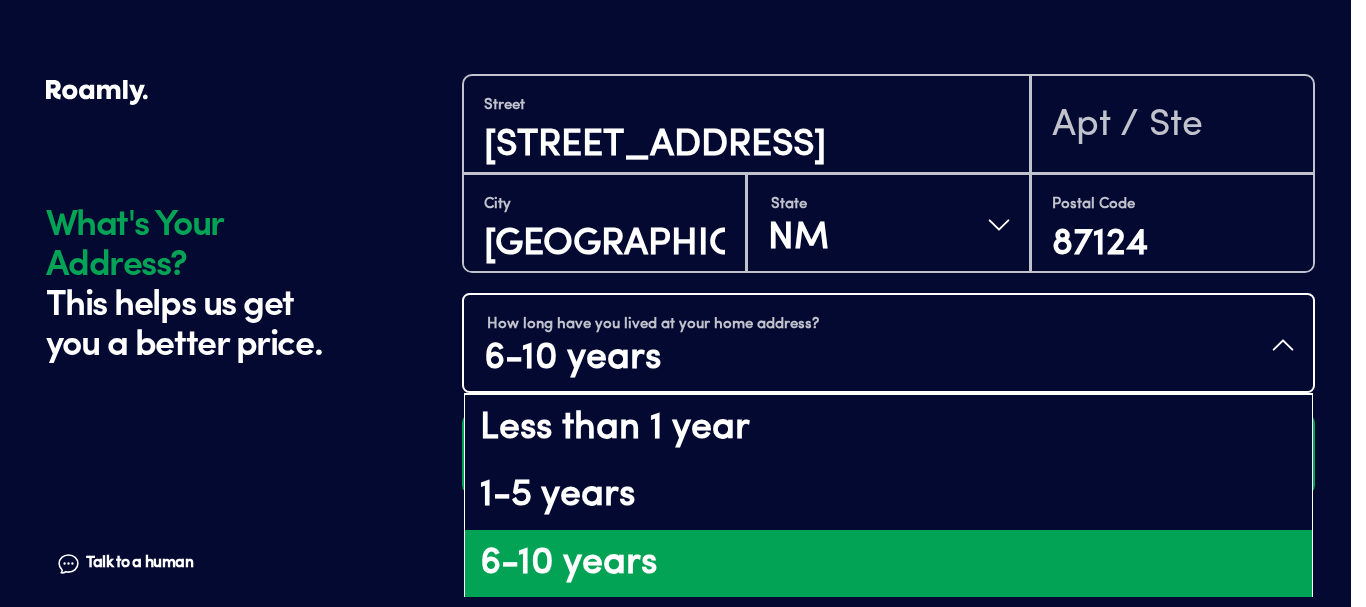 click on "6-10 years" at bounding box center (888, 564) 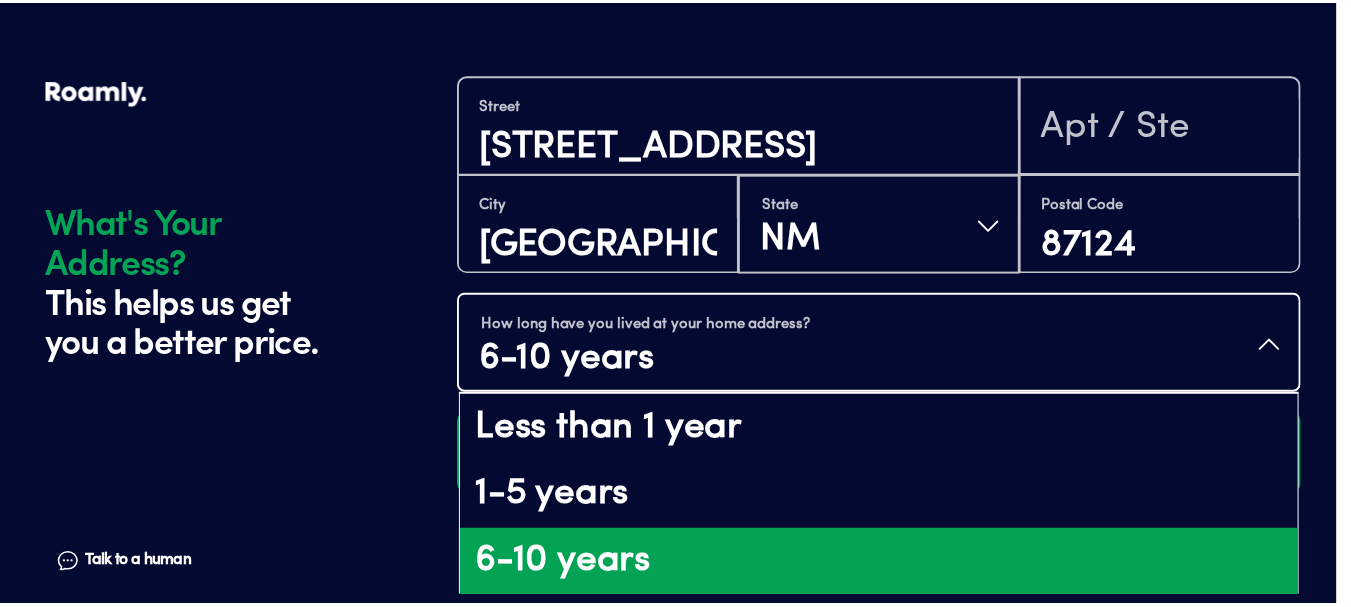 scroll, scrollTop: 0, scrollLeft: 0, axis: both 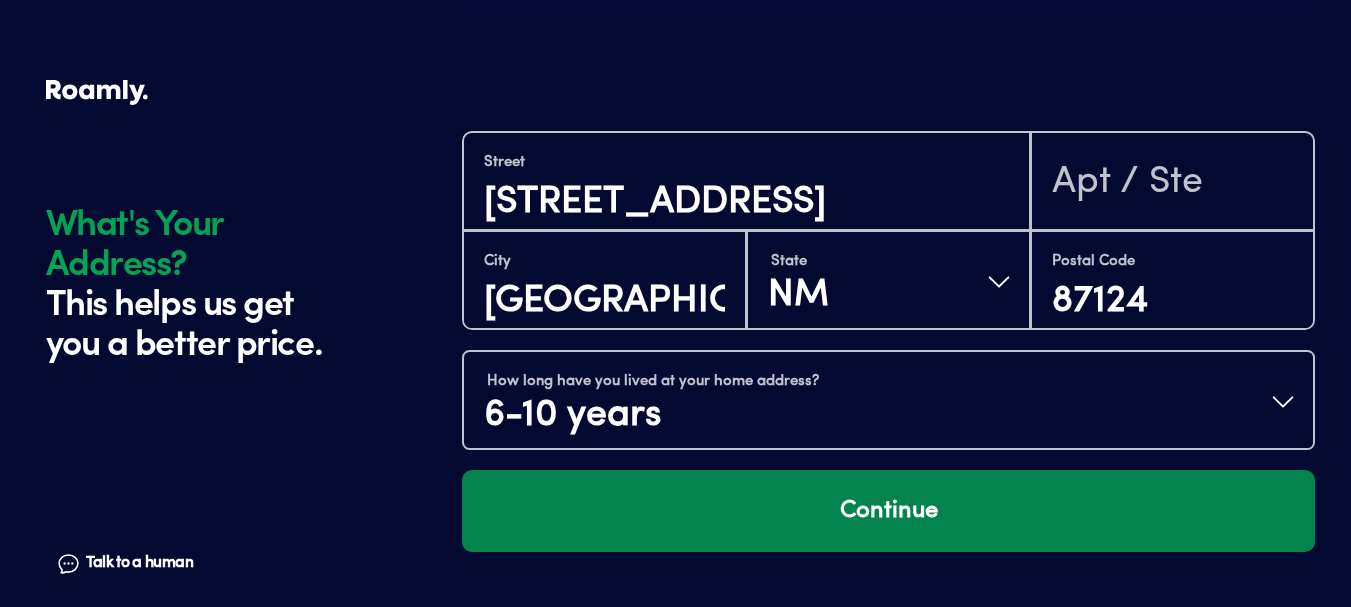 click on "Continue" at bounding box center [888, 511] 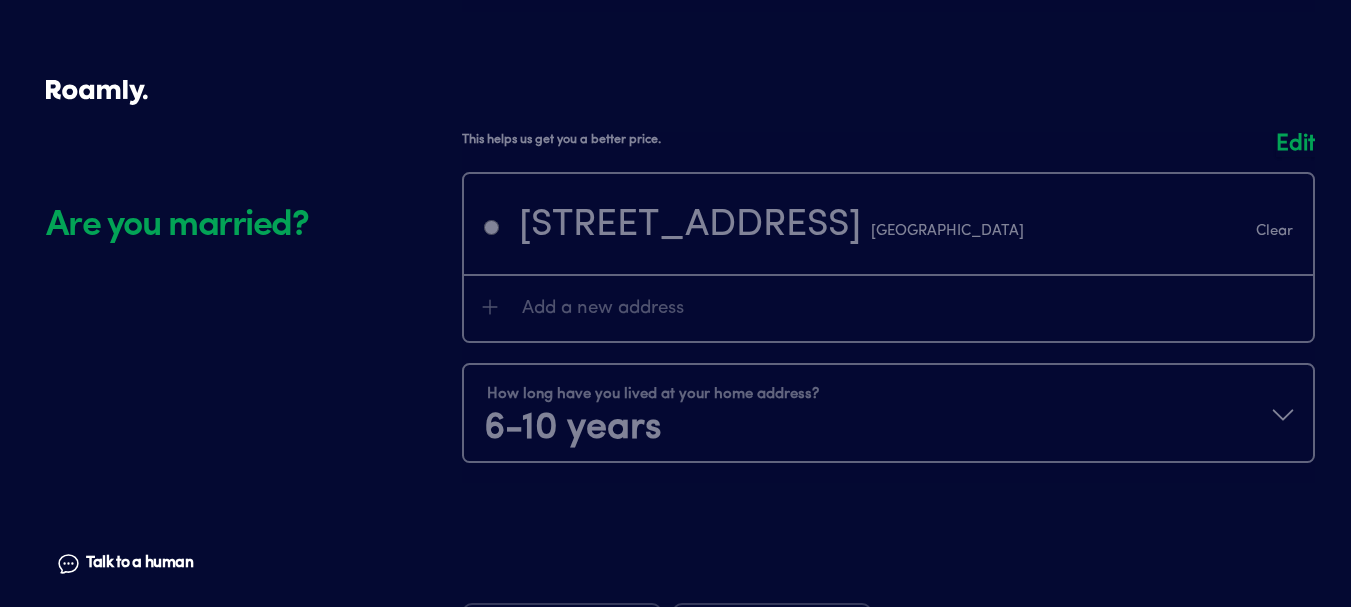 scroll, scrollTop: 2356, scrollLeft: 0, axis: vertical 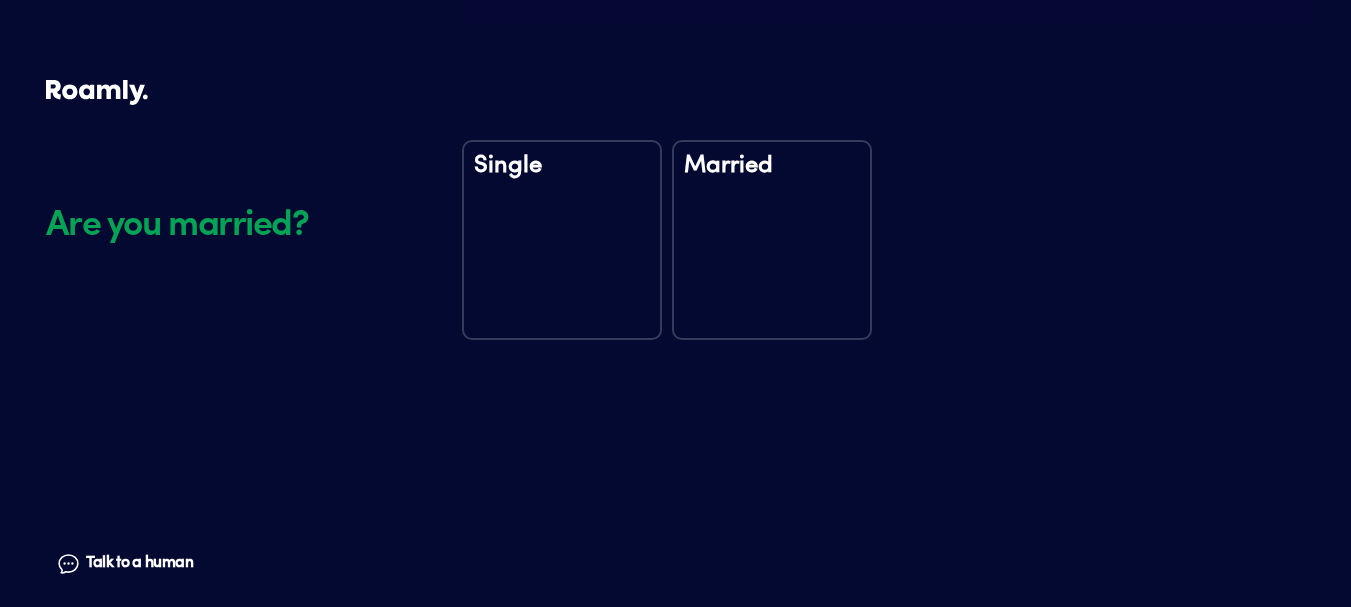 click on "Married" at bounding box center (772, 240) 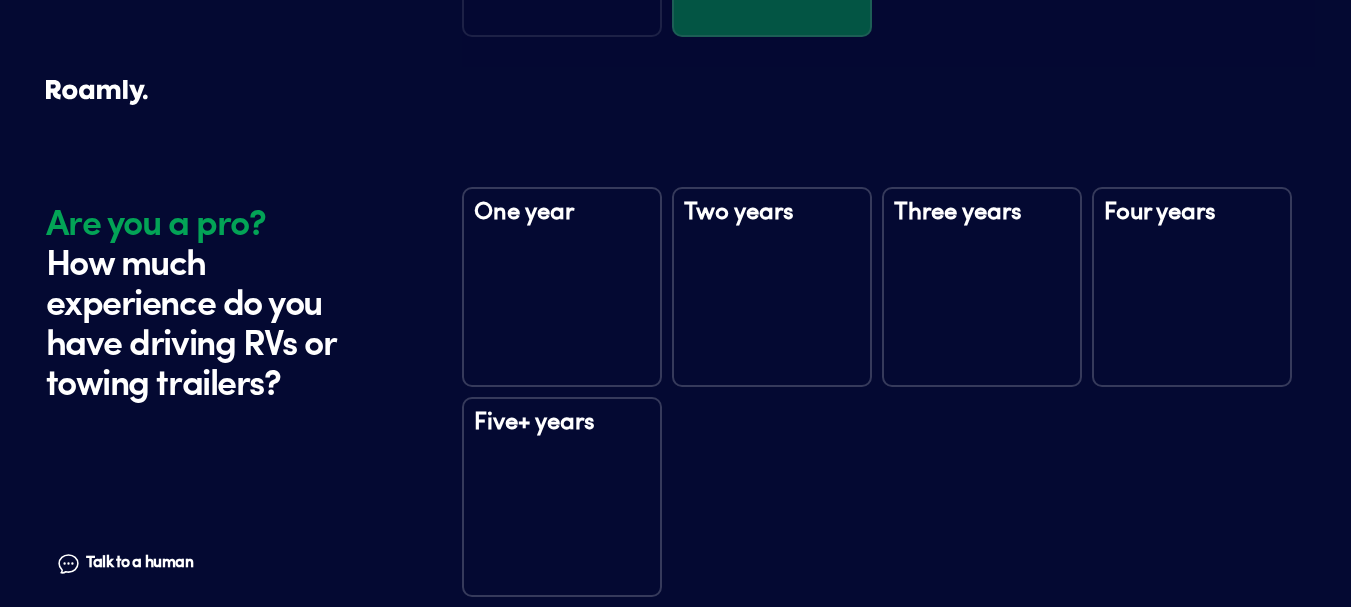 scroll, scrollTop: 2746, scrollLeft: 0, axis: vertical 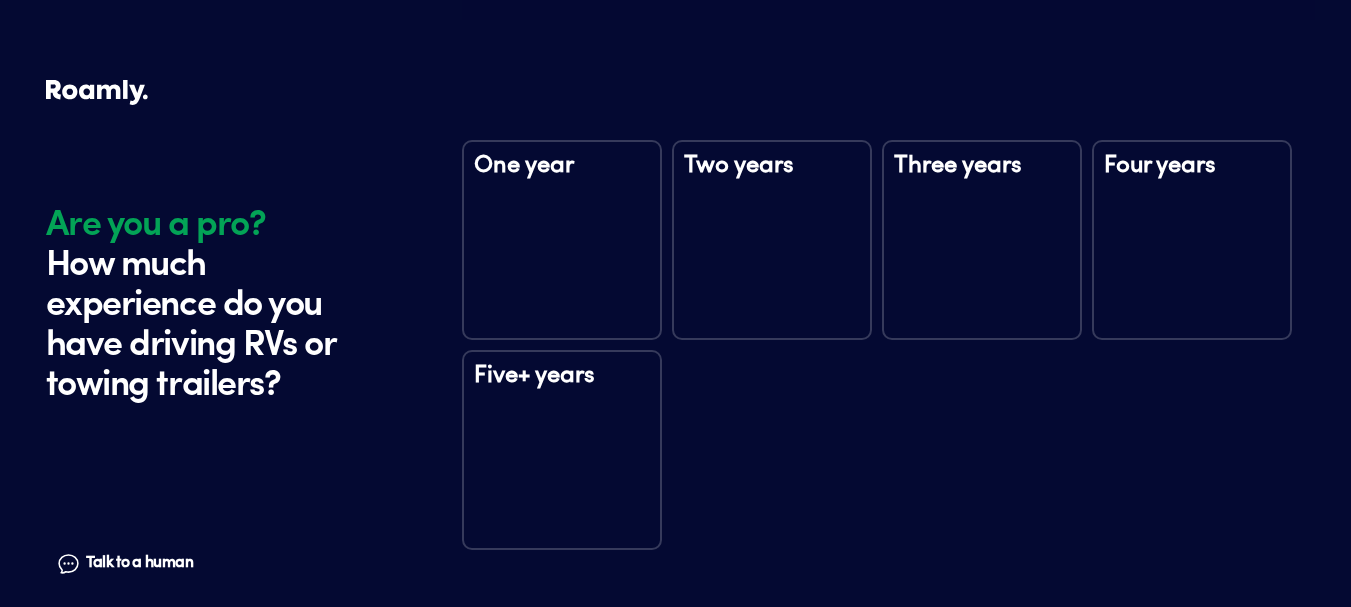 click on "Five+ years" at bounding box center (562, 450) 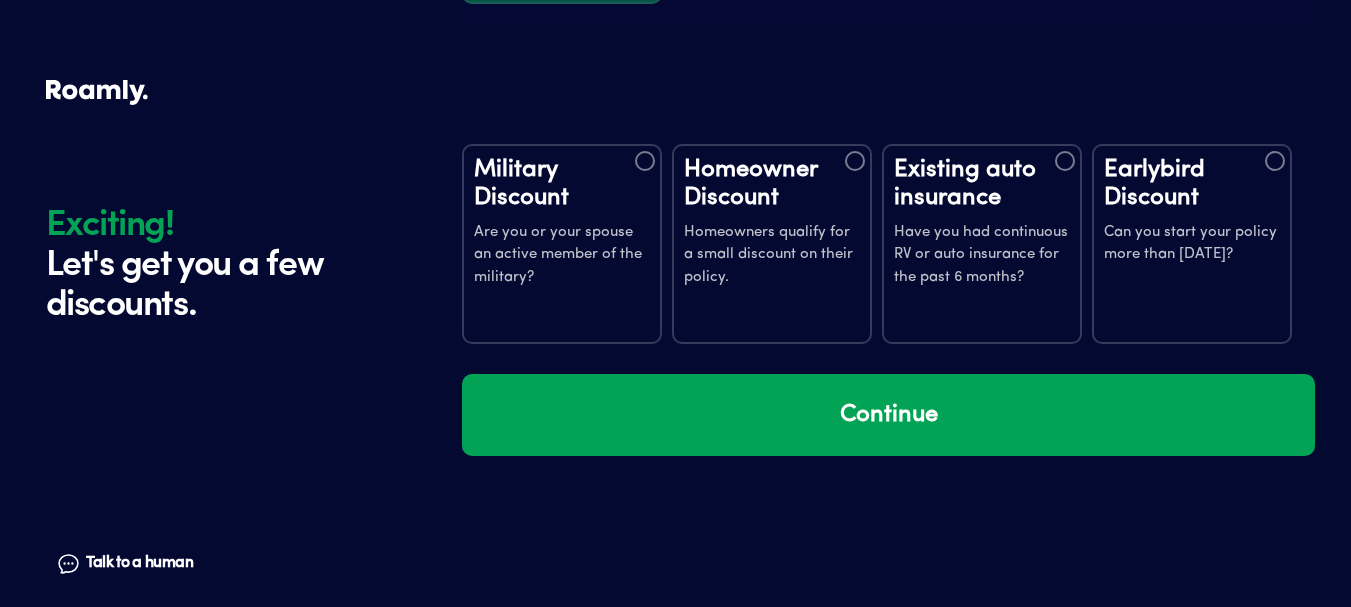 scroll, scrollTop: 3336, scrollLeft: 0, axis: vertical 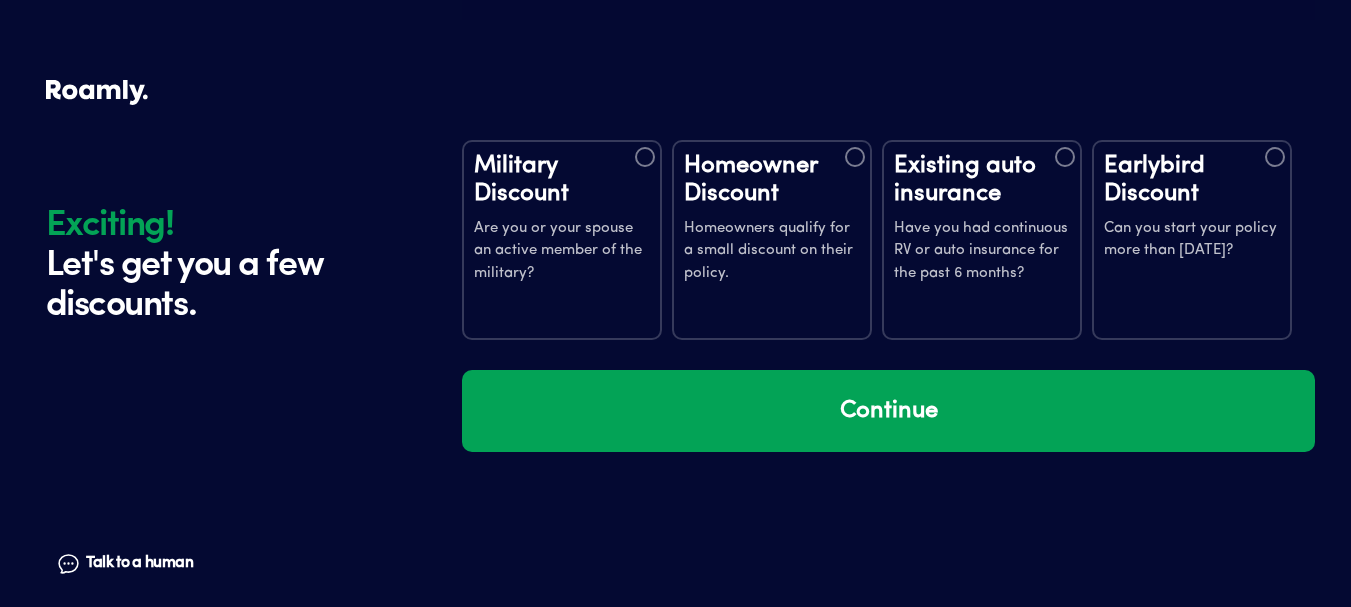 click on "Are you or your spouse an active member of the military?" at bounding box center [562, 252] 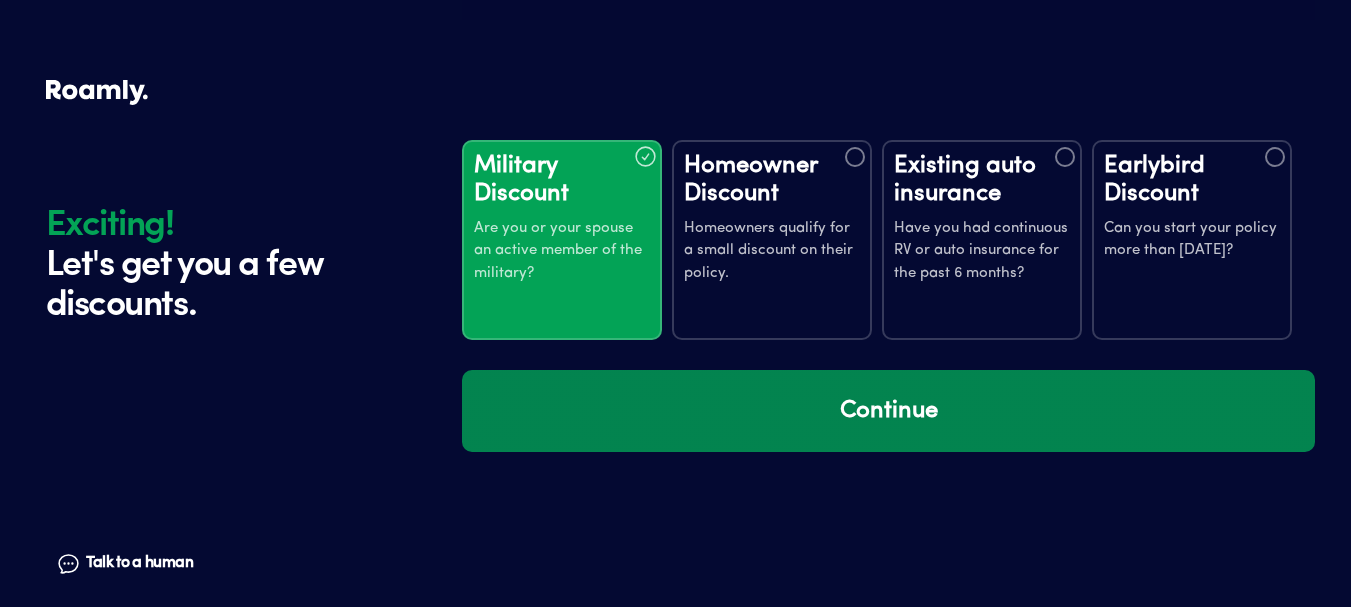 click on "Continue" at bounding box center (888, 411) 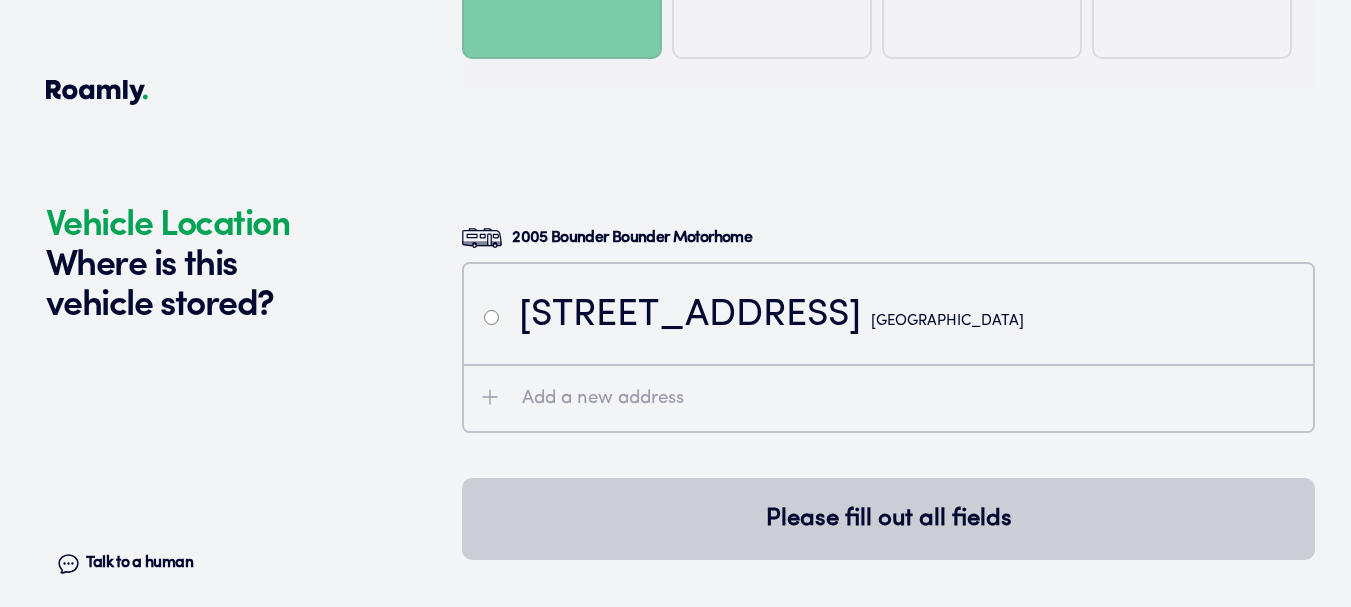 scroll, scrollTop: 3726, scrollLeft: 0, axis: vertical 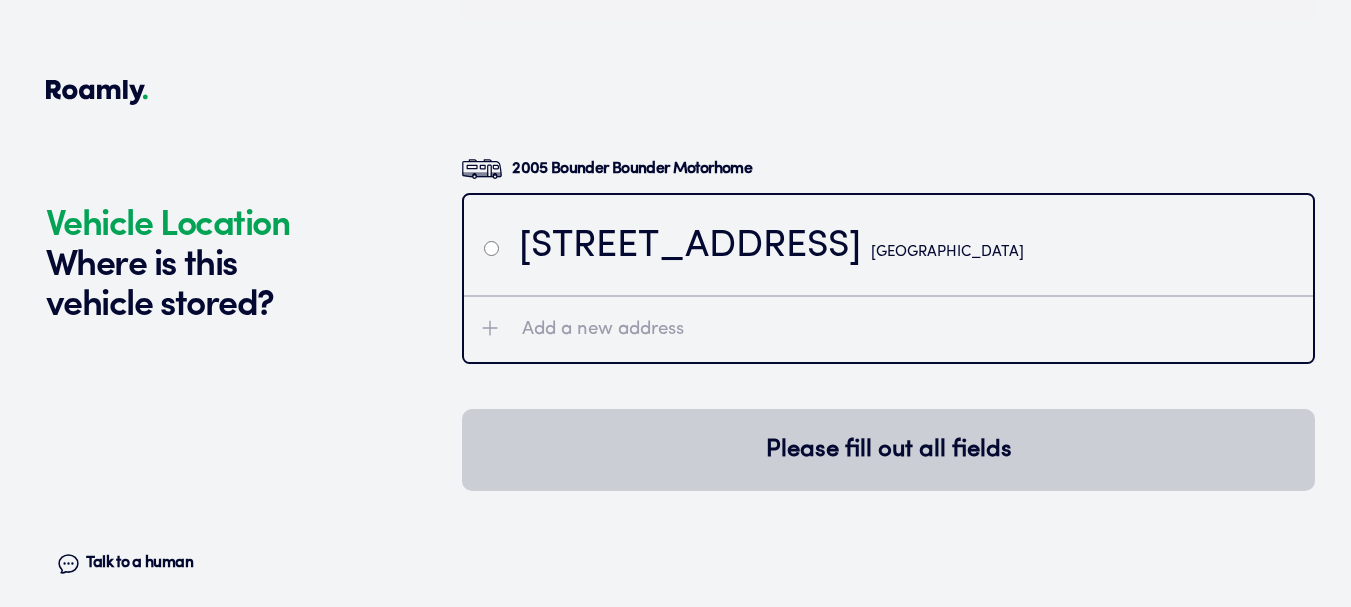 click at bounding box center [491, 248] 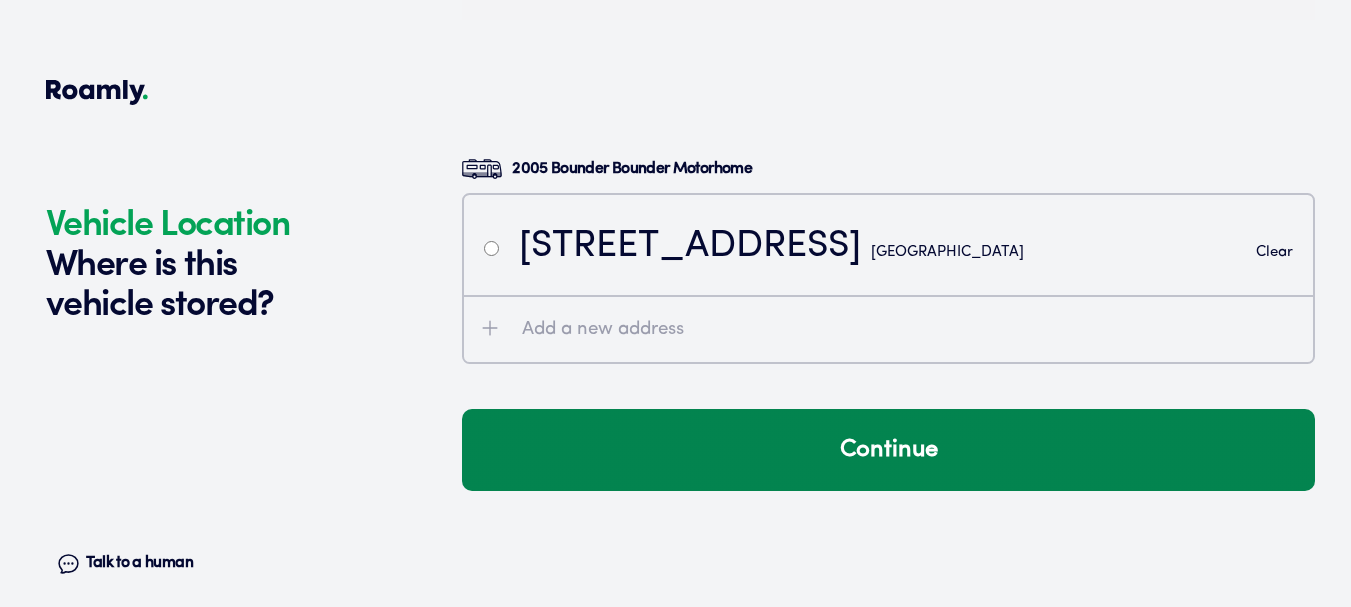 click on "Continue" at bounding box center [888, 450] 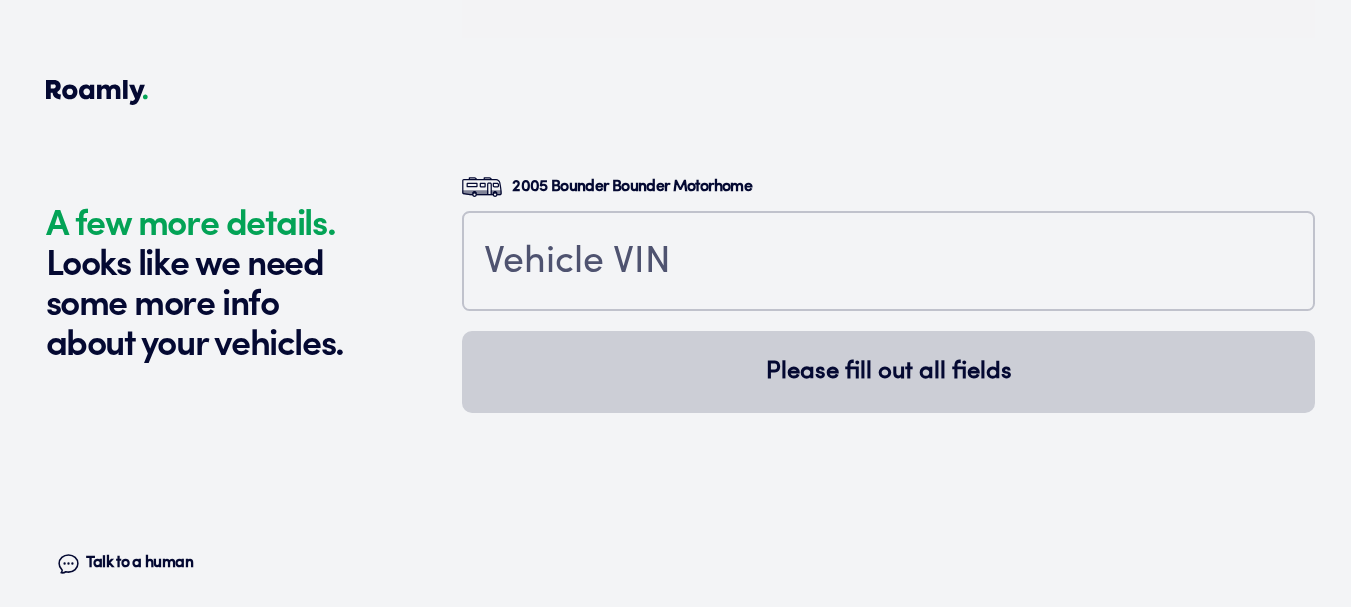 scroll, scrollTop: 4165, scrollLeft: 0, axis: vertical 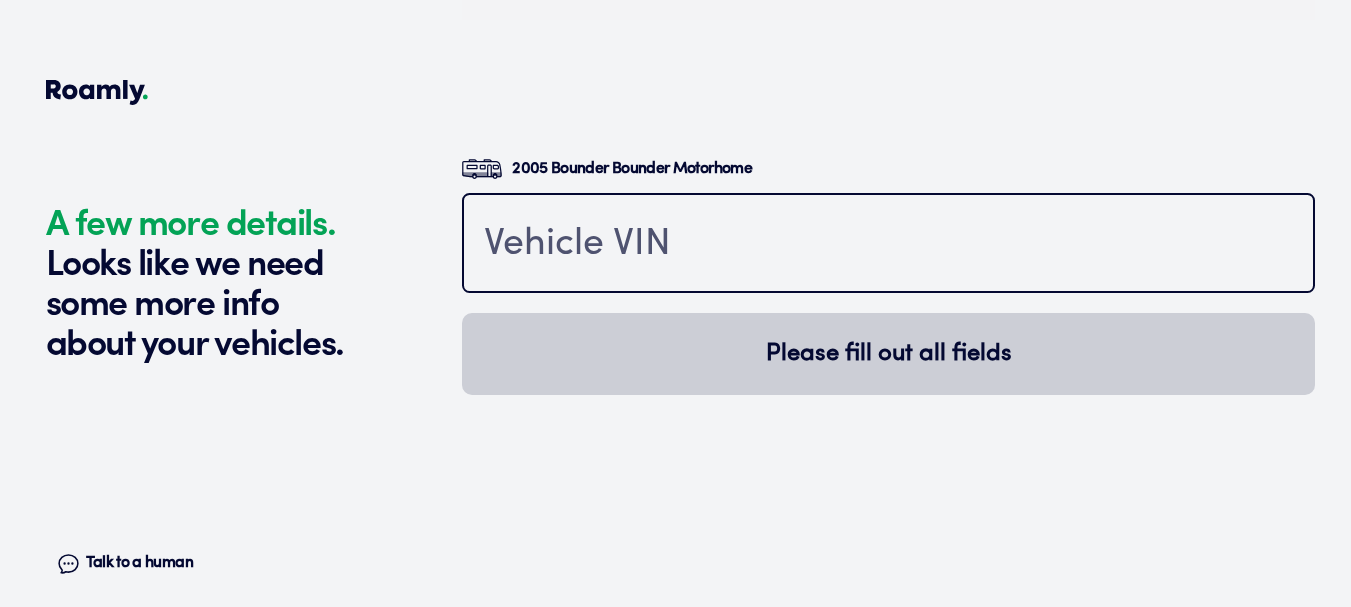 click at bounding box center [888, 245] 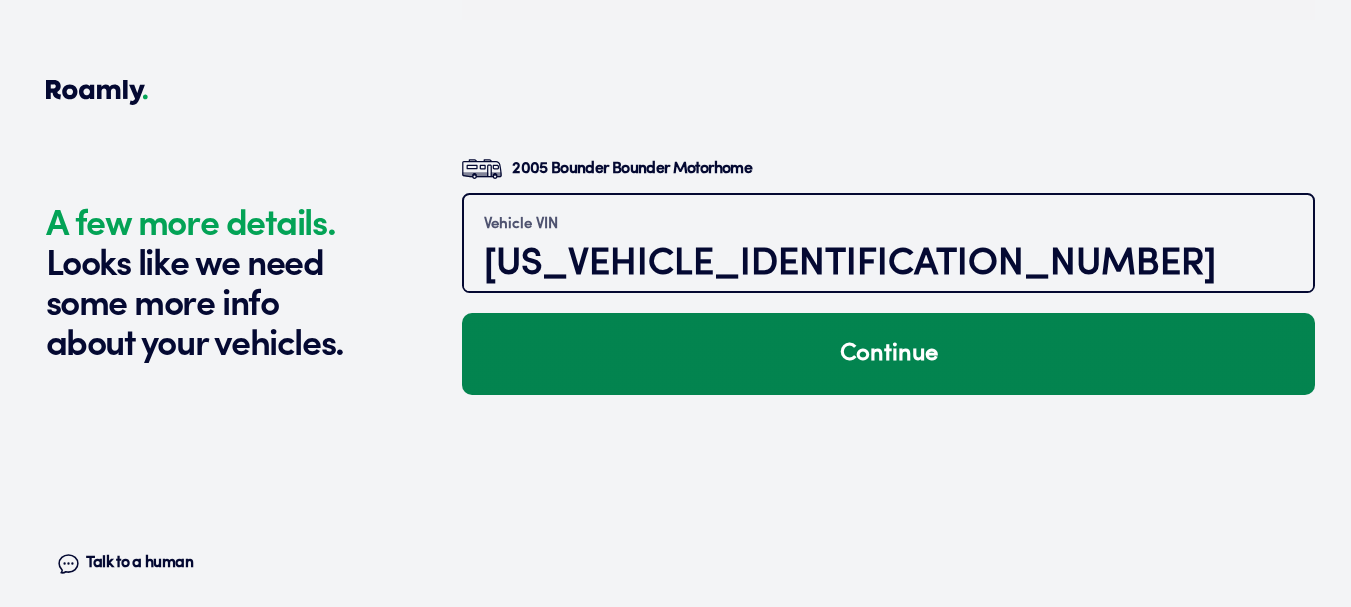 type on "[US_VEHICLE_IDENTIFICATION_NUMBER]" 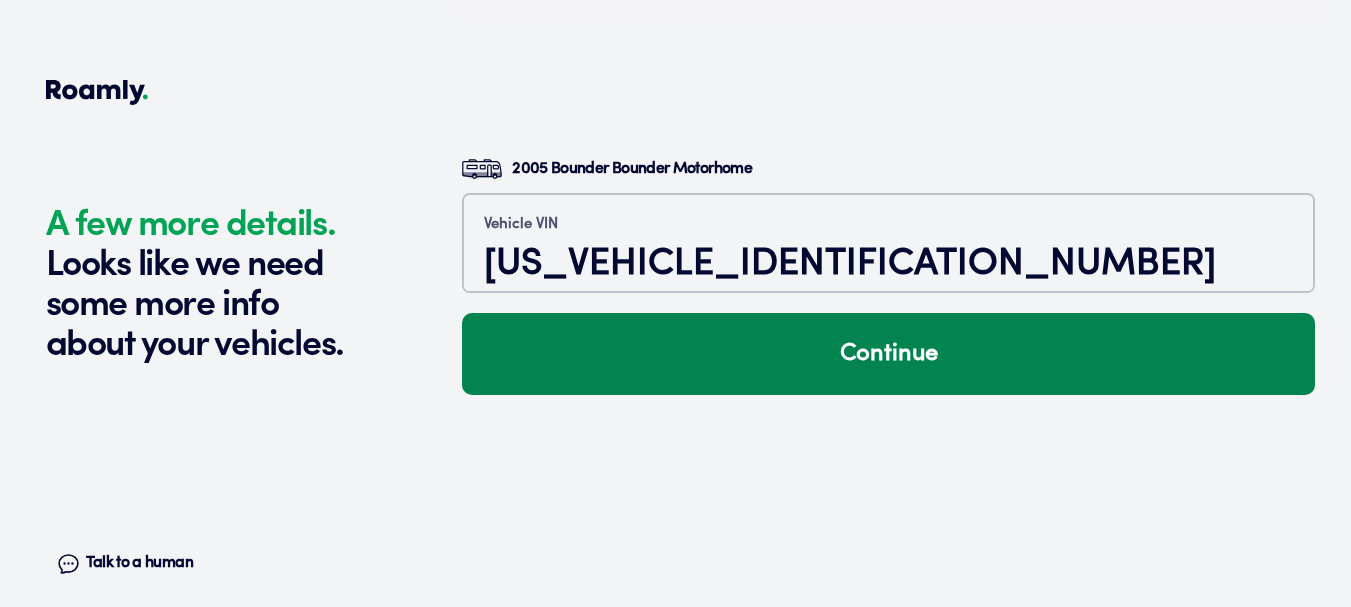 click on "Continue" at bounding box center [888, 354] 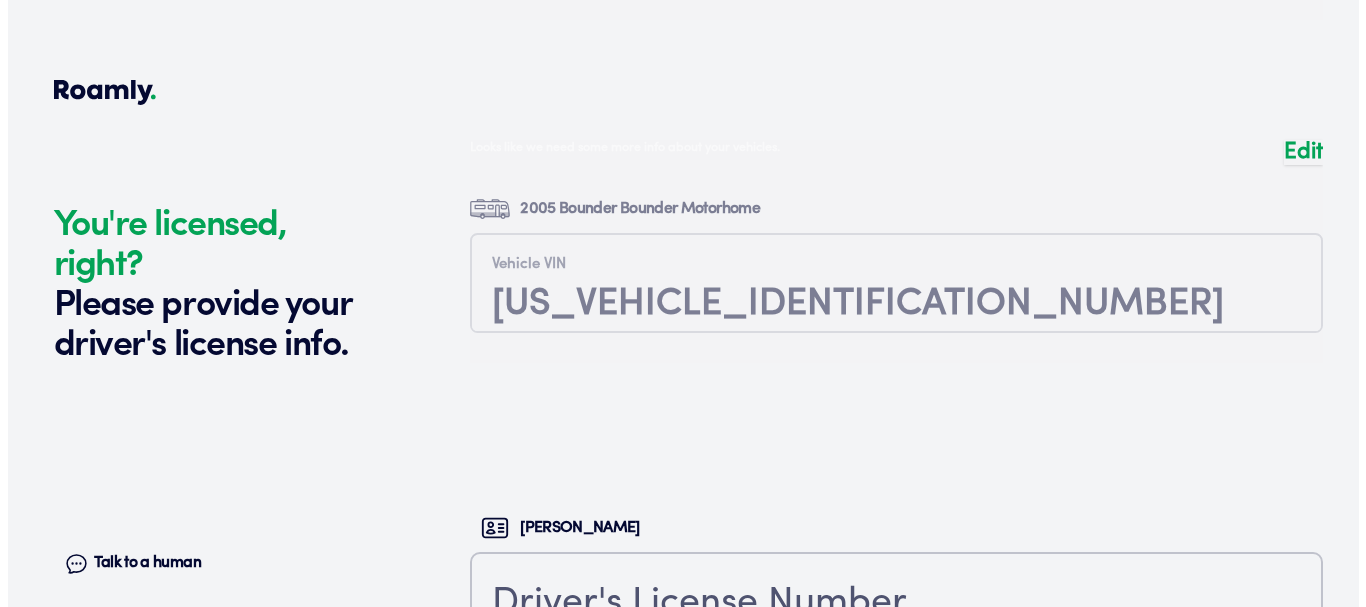 scroll, scrollTop: 4508, scrollLeft: 0, axis: vertical 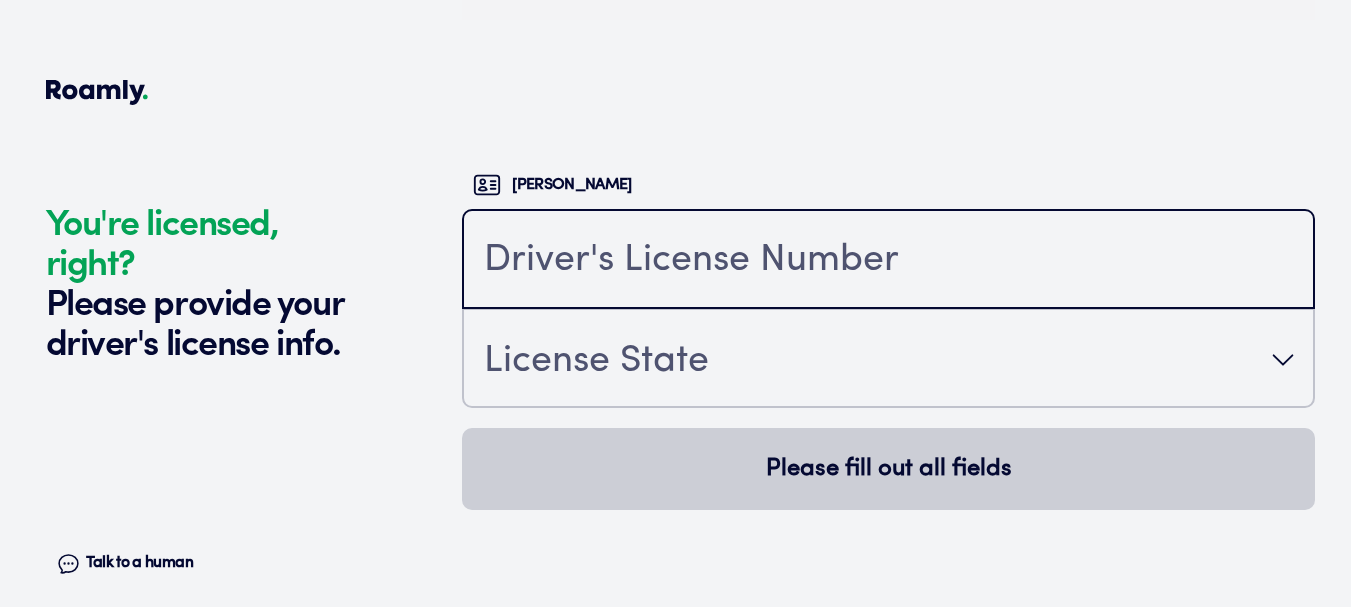 click at bounding box center [888, 261] 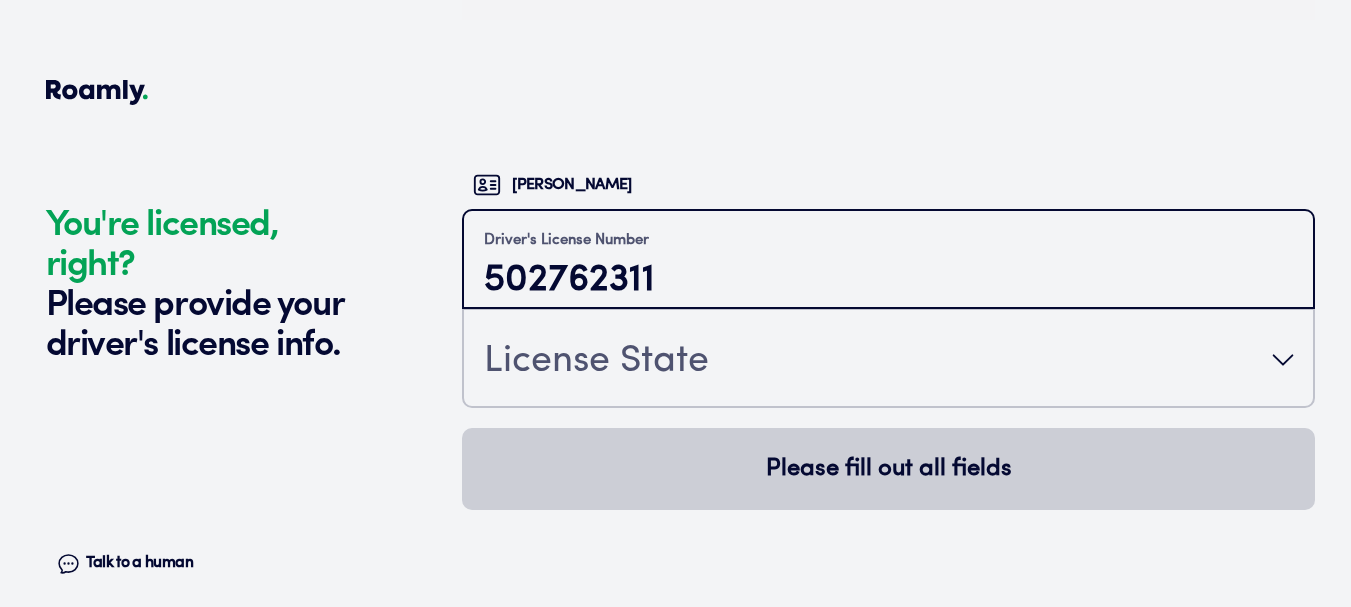 type on "502762311" 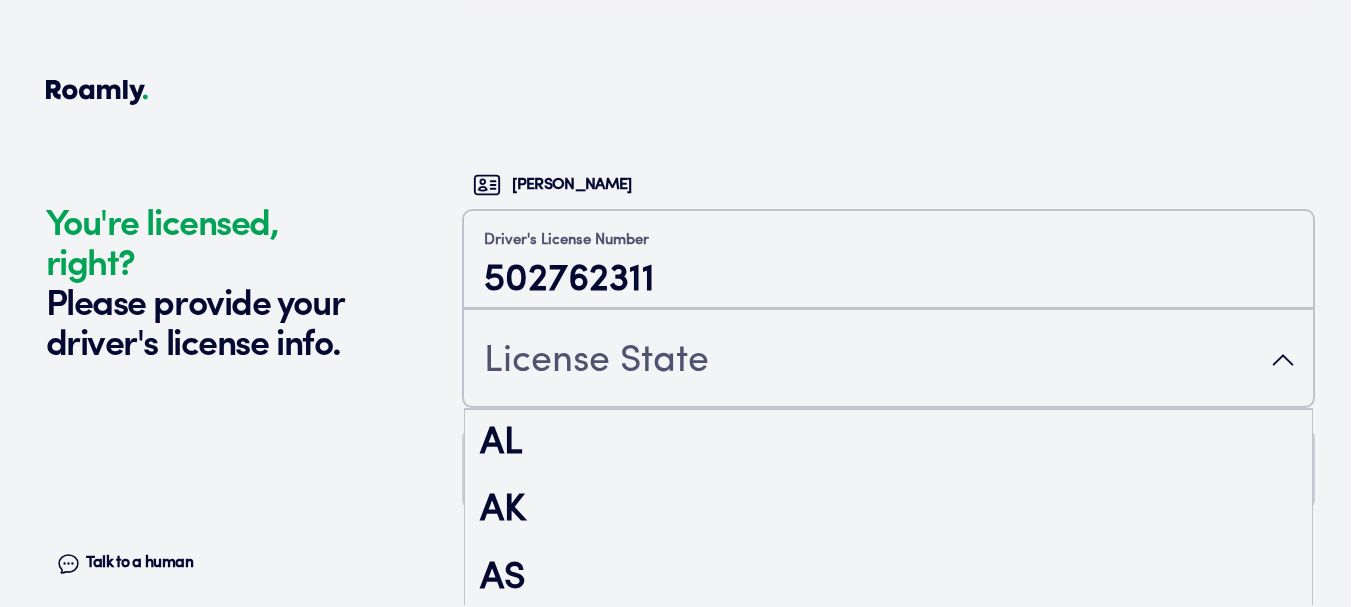 click on "License State" at bounding box center (888, 360) 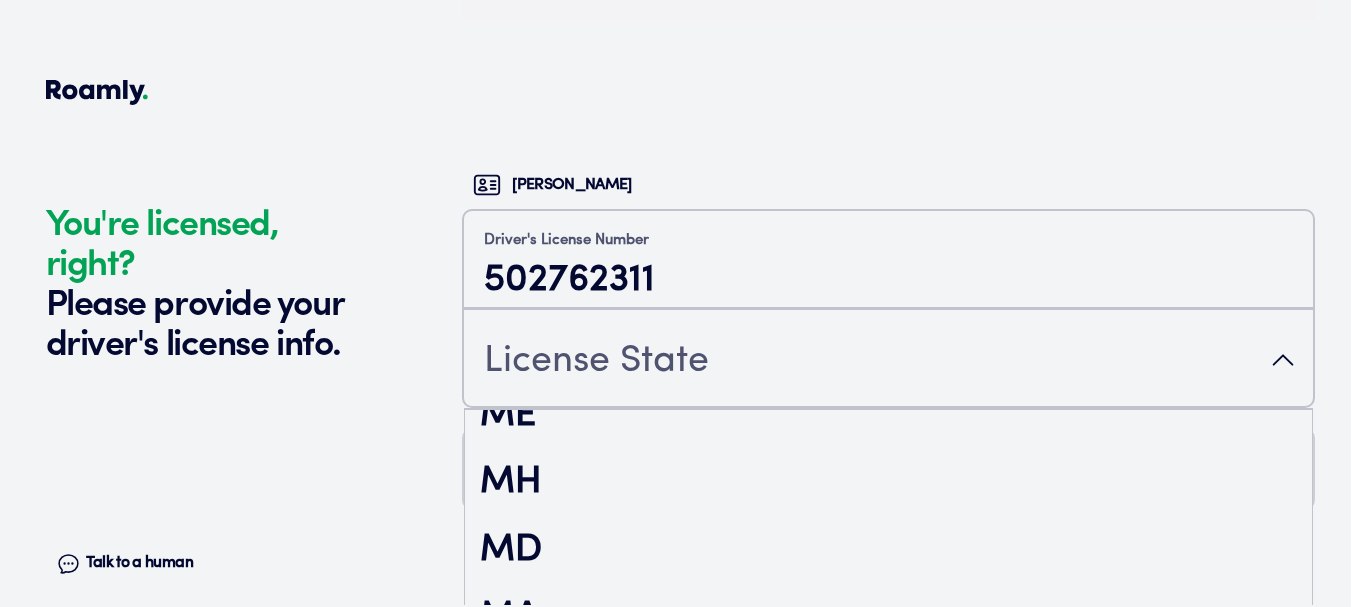 scroll, scrollTop: 1539, scrollLeft: 0, axis: vertical 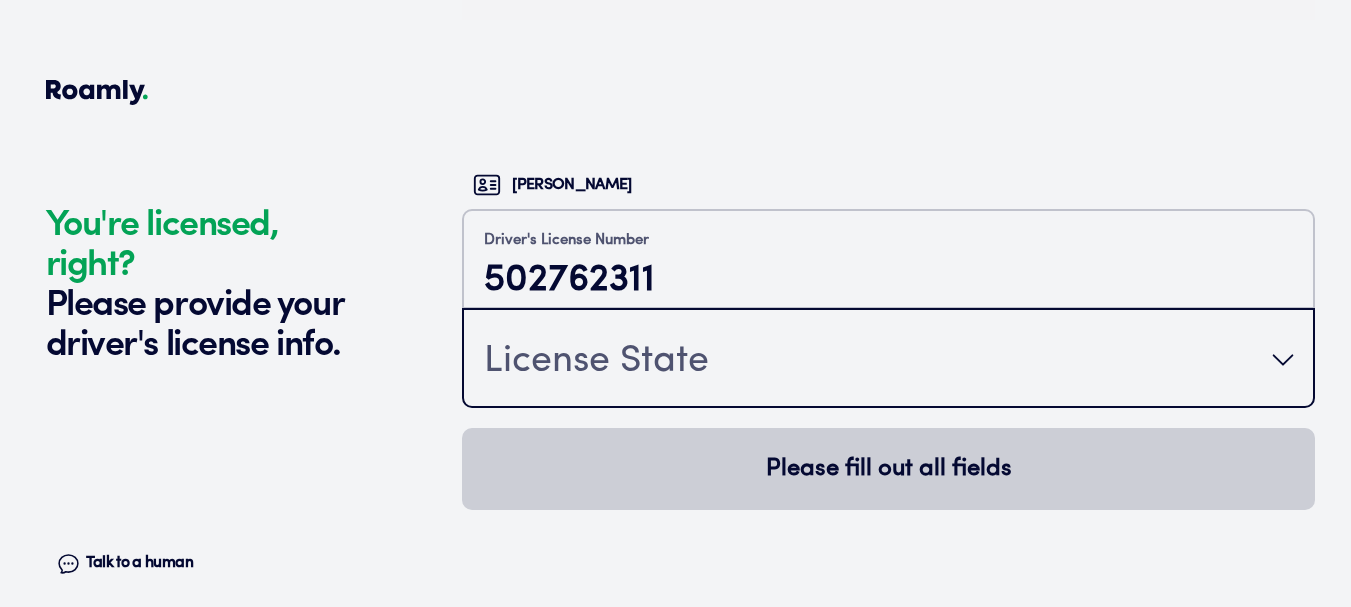 click on "License State" at bounding box center (596, 362) 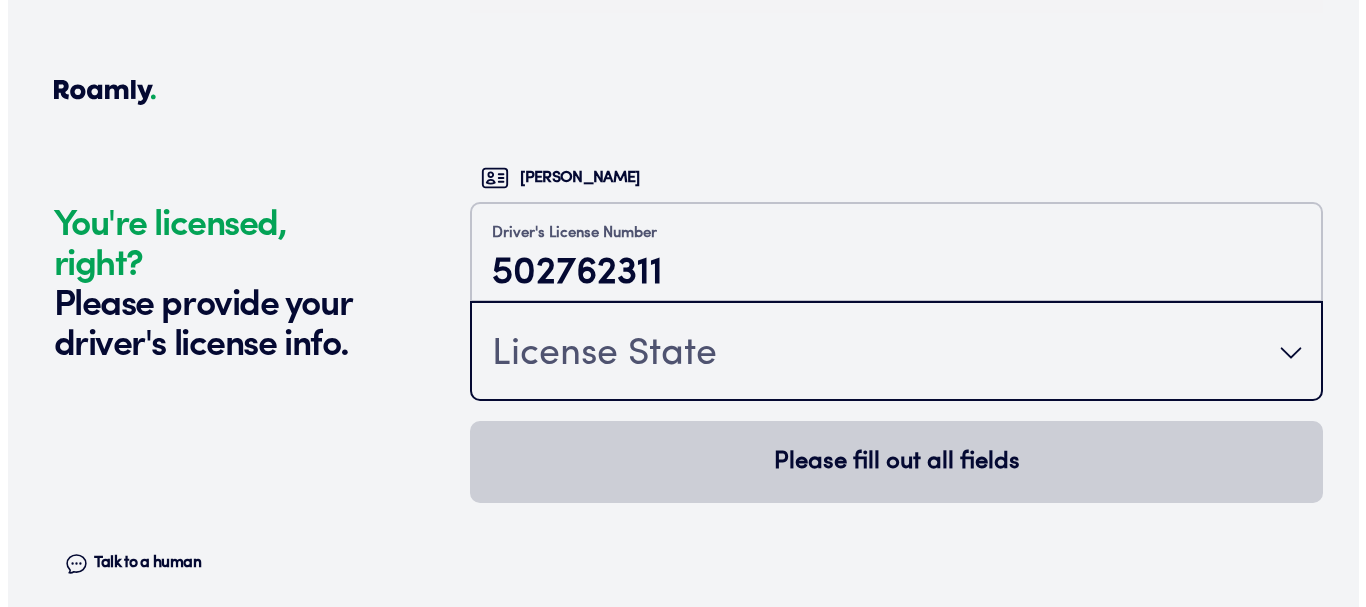 scroll, scrollTop: 4516, scrollLeft: 0, axis: vertical 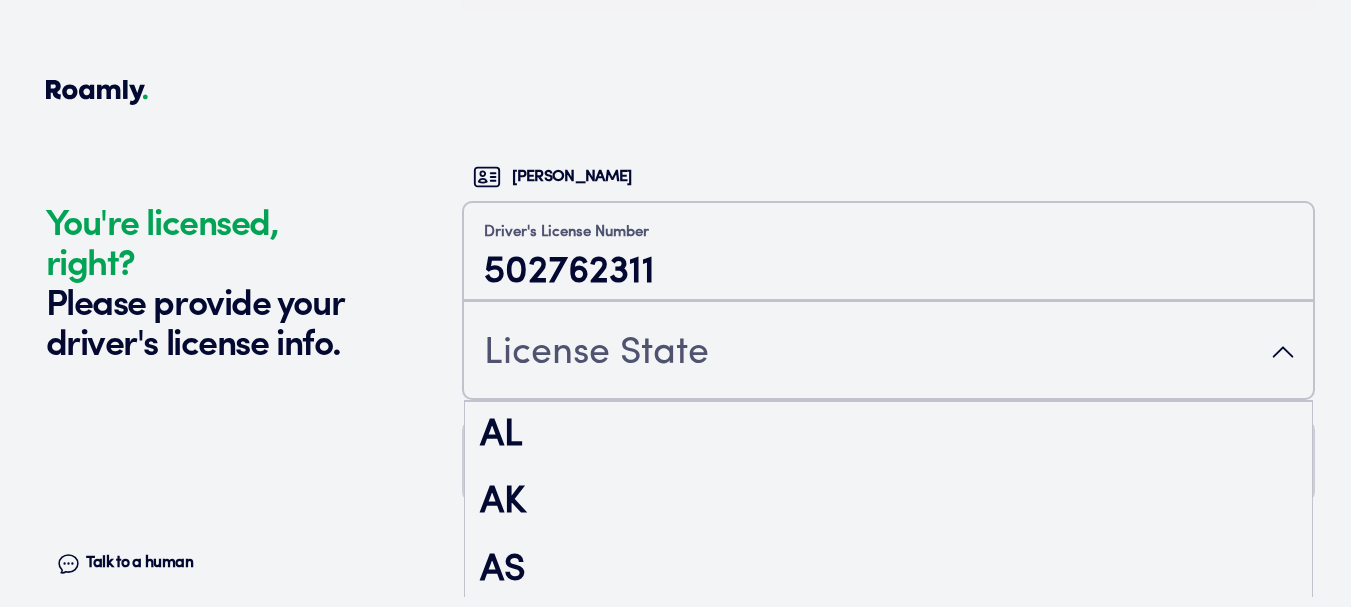 click on "License State" at bounding box center [888, 352] 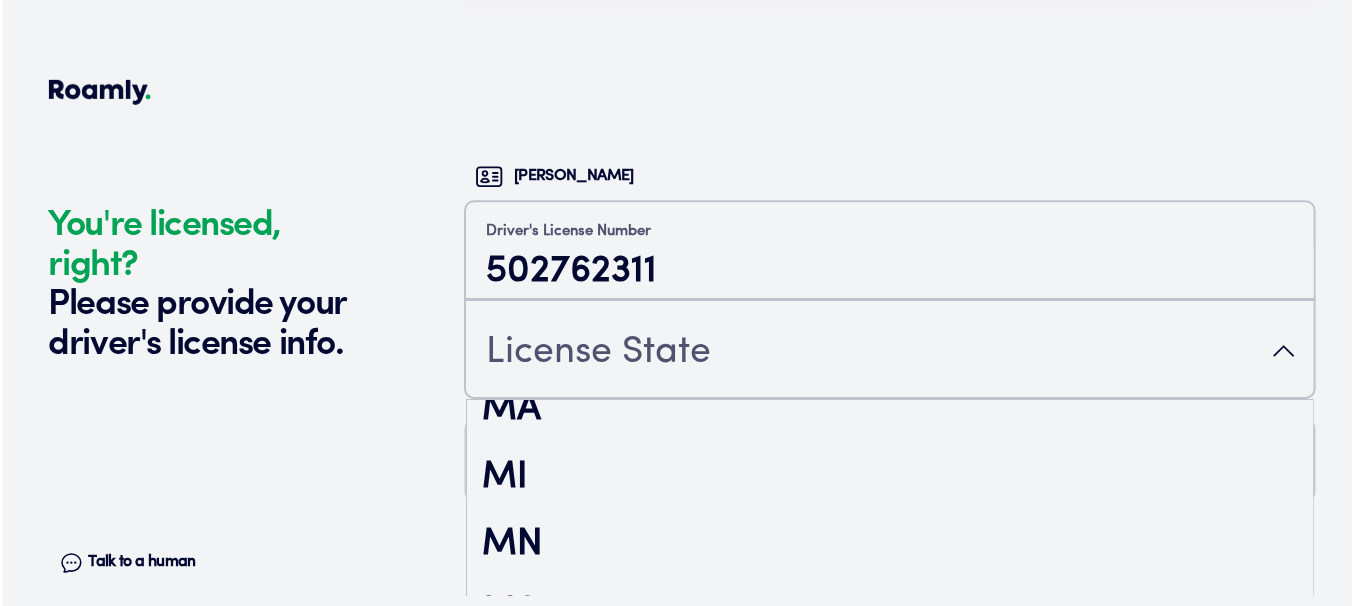 scroll, scrollTop: 1833, scrollLeft: 0, axis: vertical 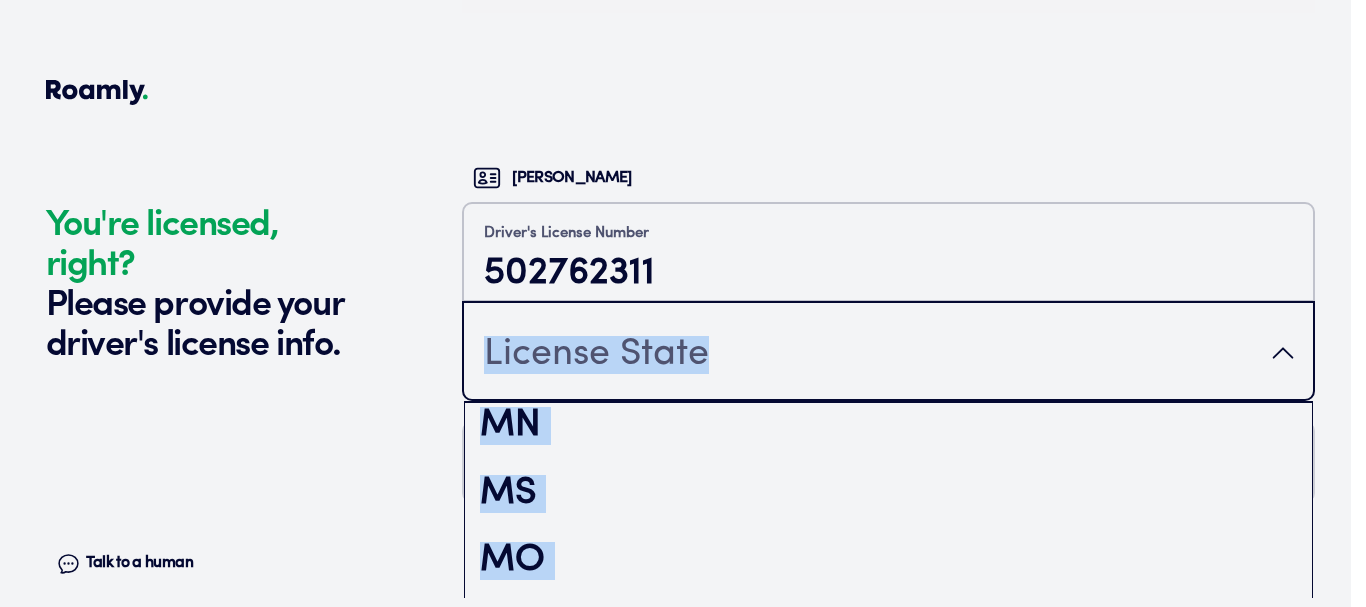 drag, startPoint x: 1329, startPoint y: 558, endPoint x: 1348, endPoint y: 324, distance: 234.7701 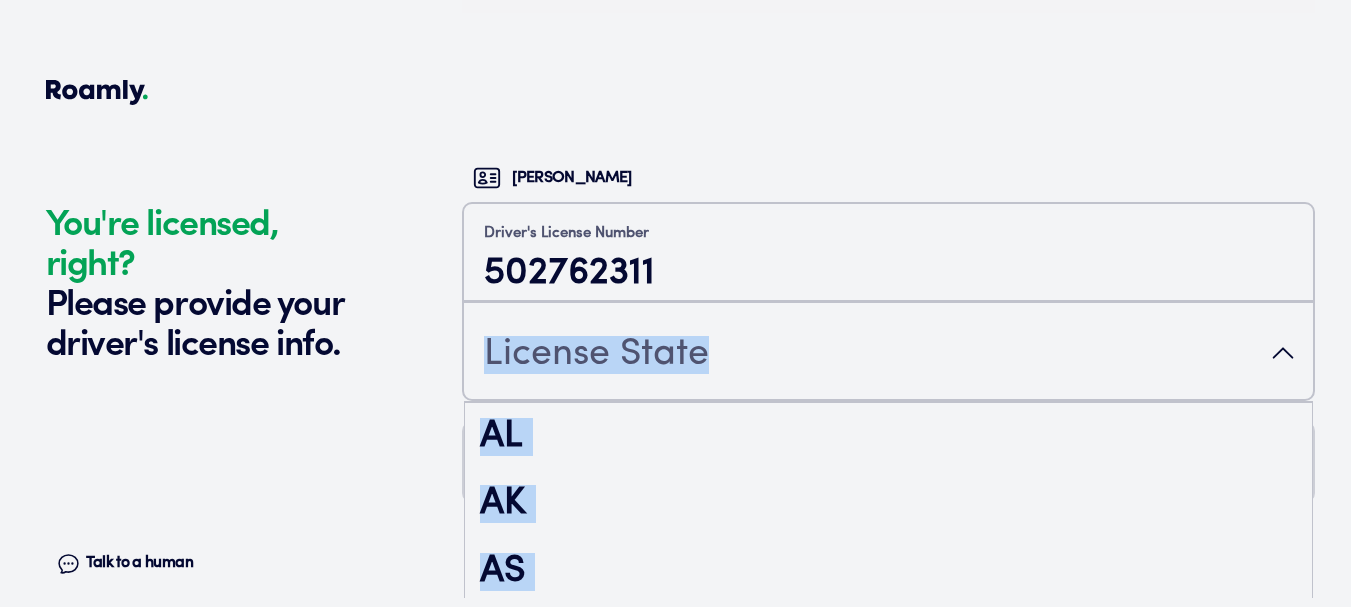 click on "License State" at bounding box center (888, 353) 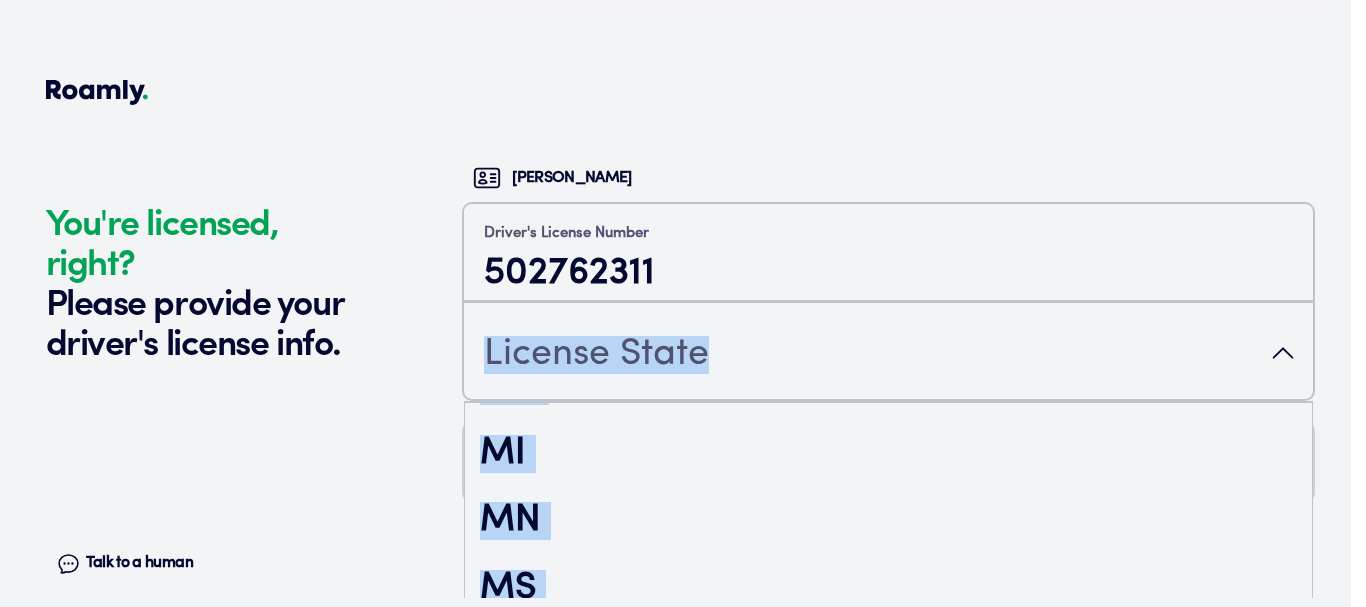 scroll, scrollTop: 1877, scrollLeft: 0, axis: vertical 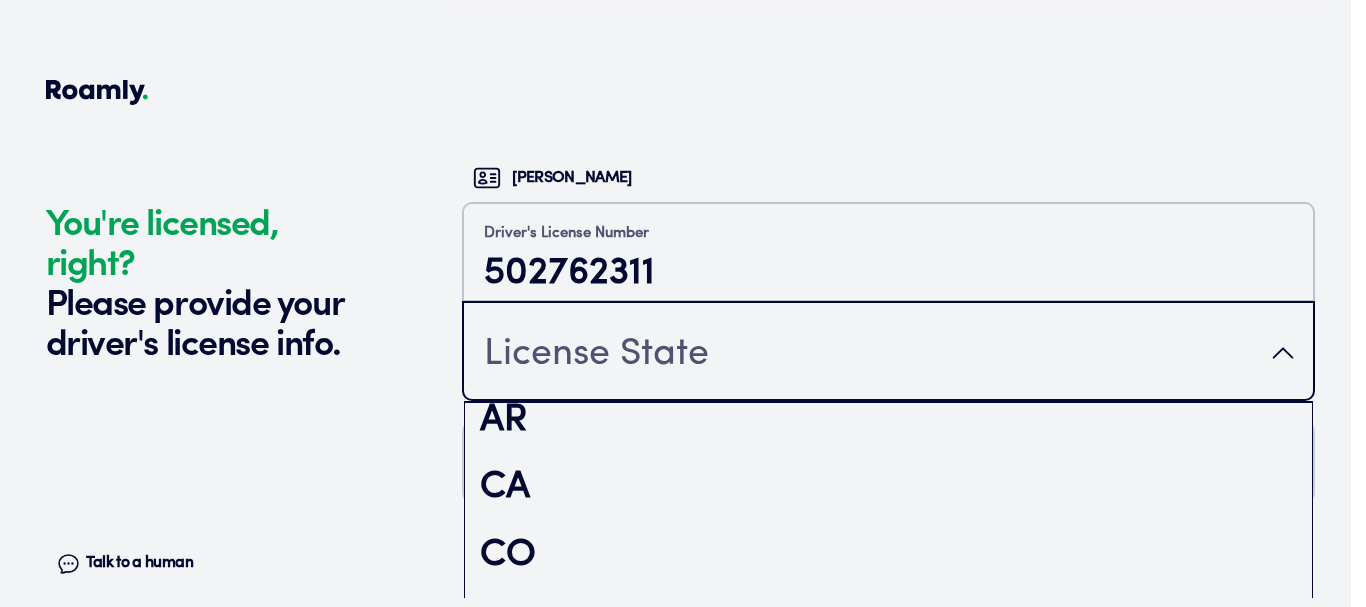 click on "You're licensed, right? Please provide your driver's license info. Talk to a human Chat 1 2 3 4+ Edit How many RVs or Trailers do you want to cover? Year [DATE] Manufacturer Bounder Model Bounder Motorhome Length 34 FT 3 SLIDE Original owner No How many years have you owned it? How many nights do you camp in your RV? 90 - 149 nights / year How do you store your RV? Covered Yes No Does this RV have a salvage title? Edit Tell us about your RV. First name [PERSON_NAME] Last name [PERSON_NAME] Date of Birth [DEMOGRAPHIC_DATA] Email [EMAIL_ADDRESS][DOMAIN_NAME] Phone [PHONE_NUMBER] By entering your phone number, you give a licensed Roamly agent permission to assist with this quote through recorded call, email or text message. By continuing, you are confirming that you have read our  Information Disclosure . Edit Who’s the primary driver on this policy? [STREET_ADDRESS] Clear Add a new address How long have you lived at your home address? 6-10 years Edit This helps us get you a better price. Single Married" at bounding box center (676, -1954) 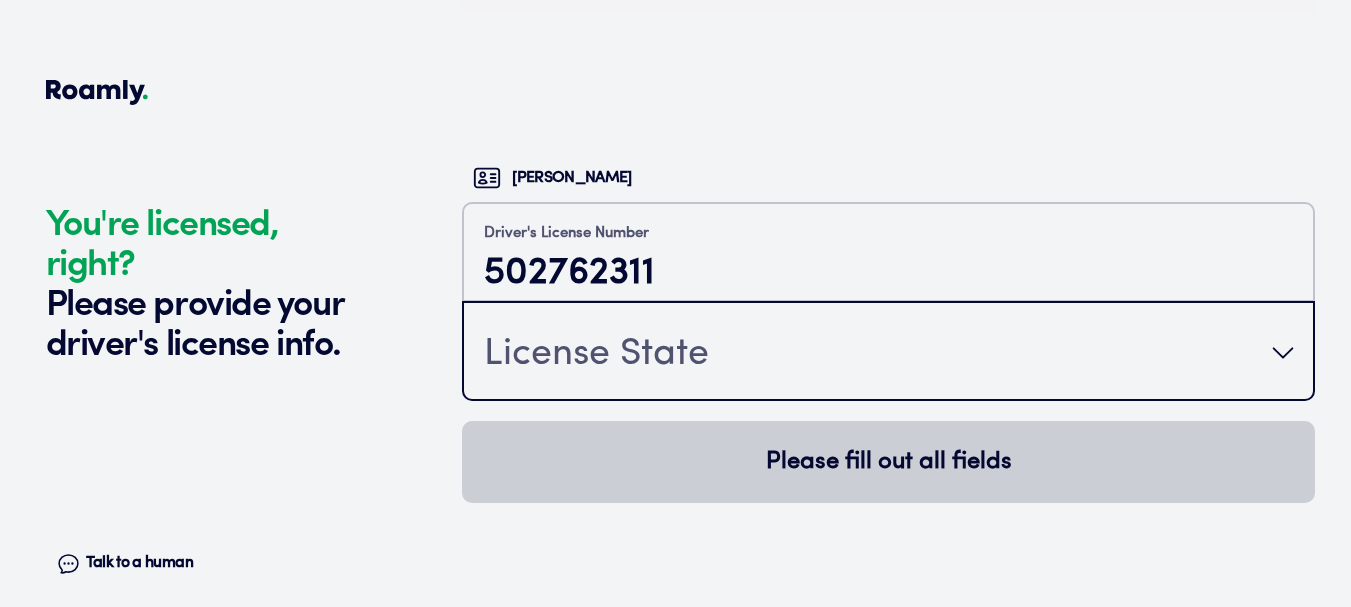 scroll, scrollTop: 4516, scrollLeft: 0, axis: vertical 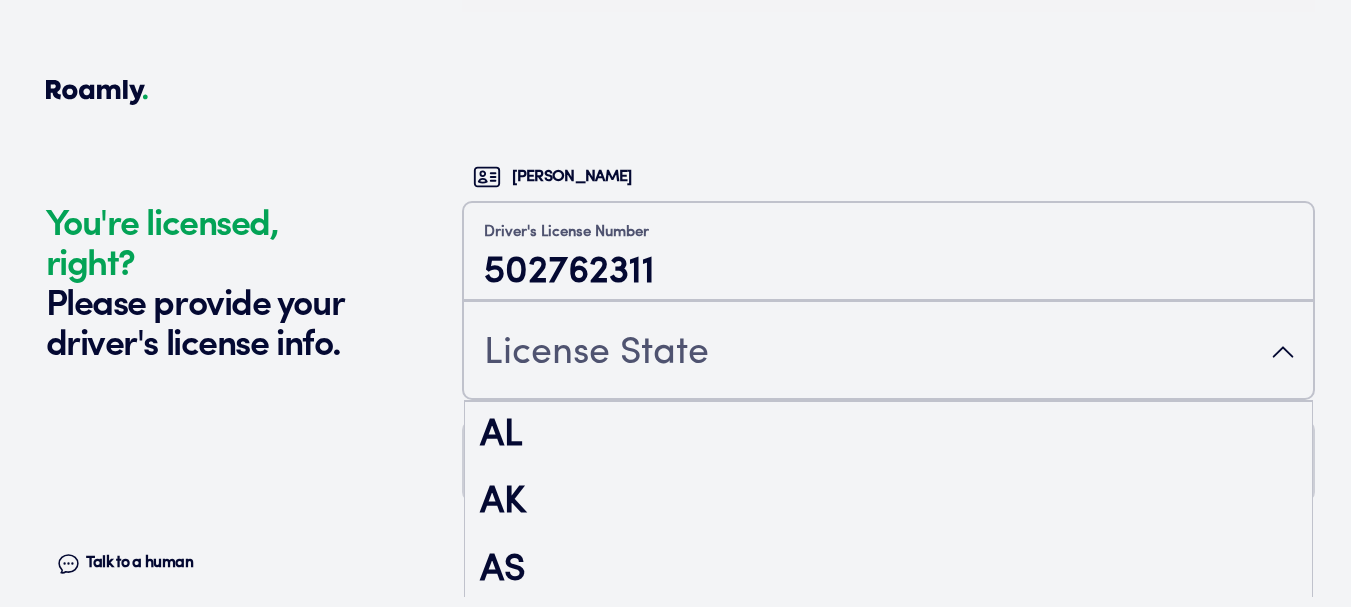 click on "License State" at bounding box center [888, 352] 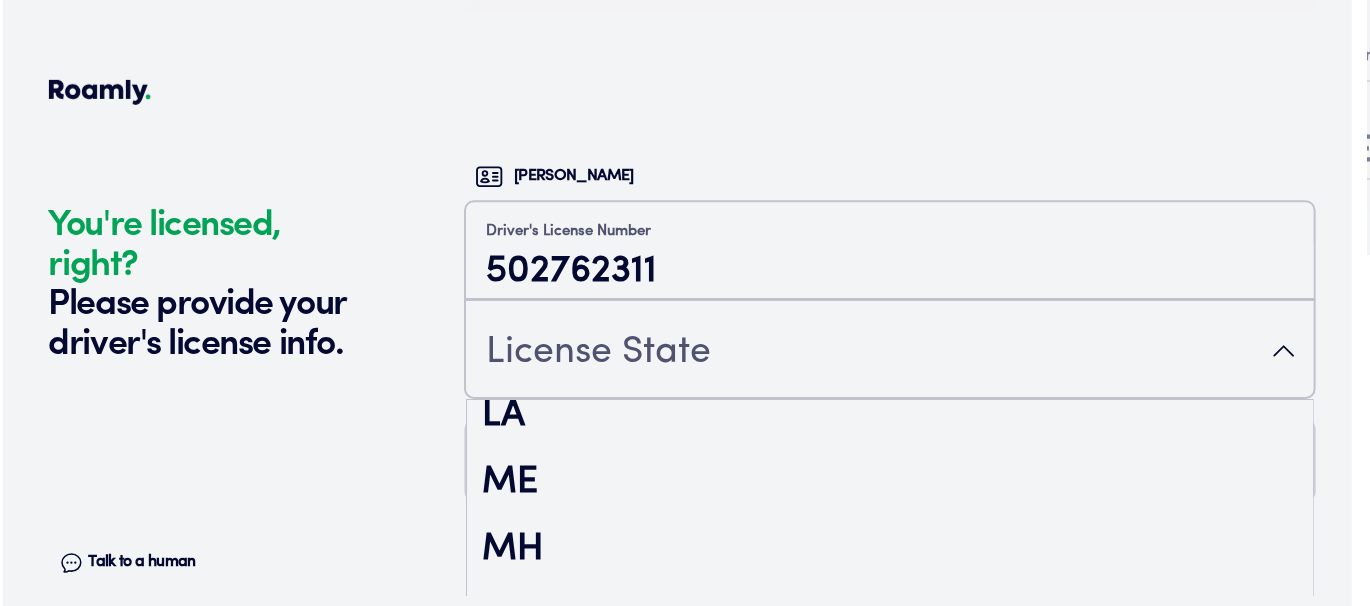 scroll, scrollTop: 1653, scrollLeft: 0, axis: vertical 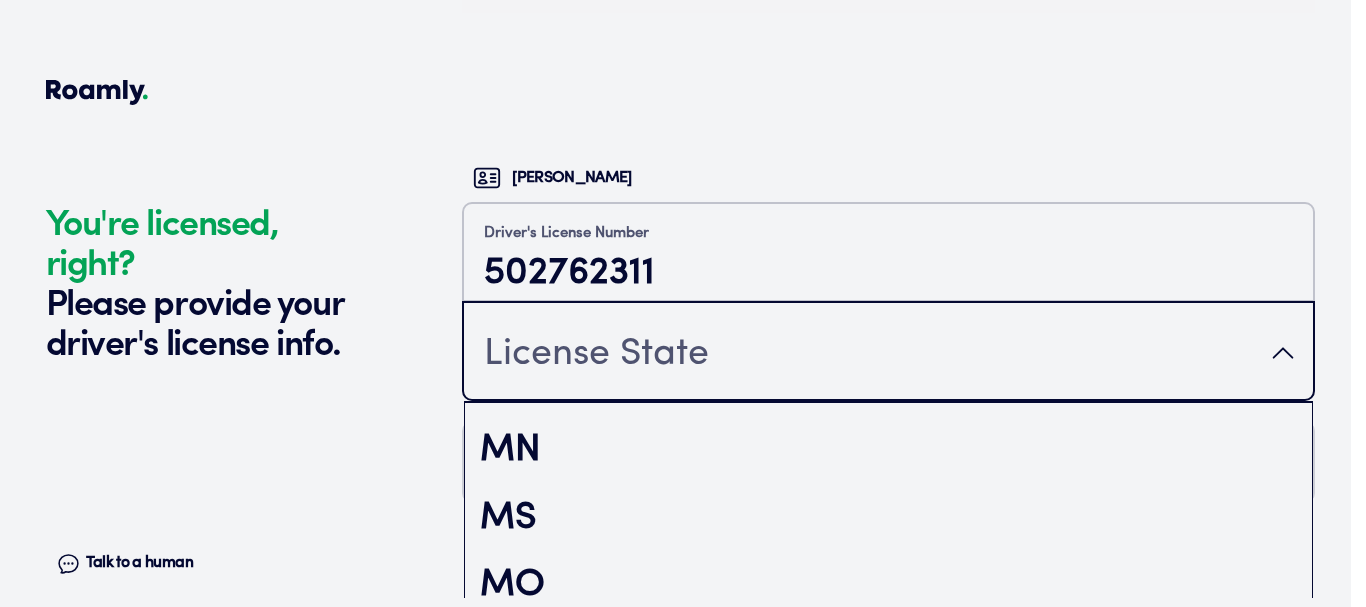 drag, startPoint x: 1262, startPoint y: 1, endPoint x: 834, endPoint y: 82, distance: 435.5973 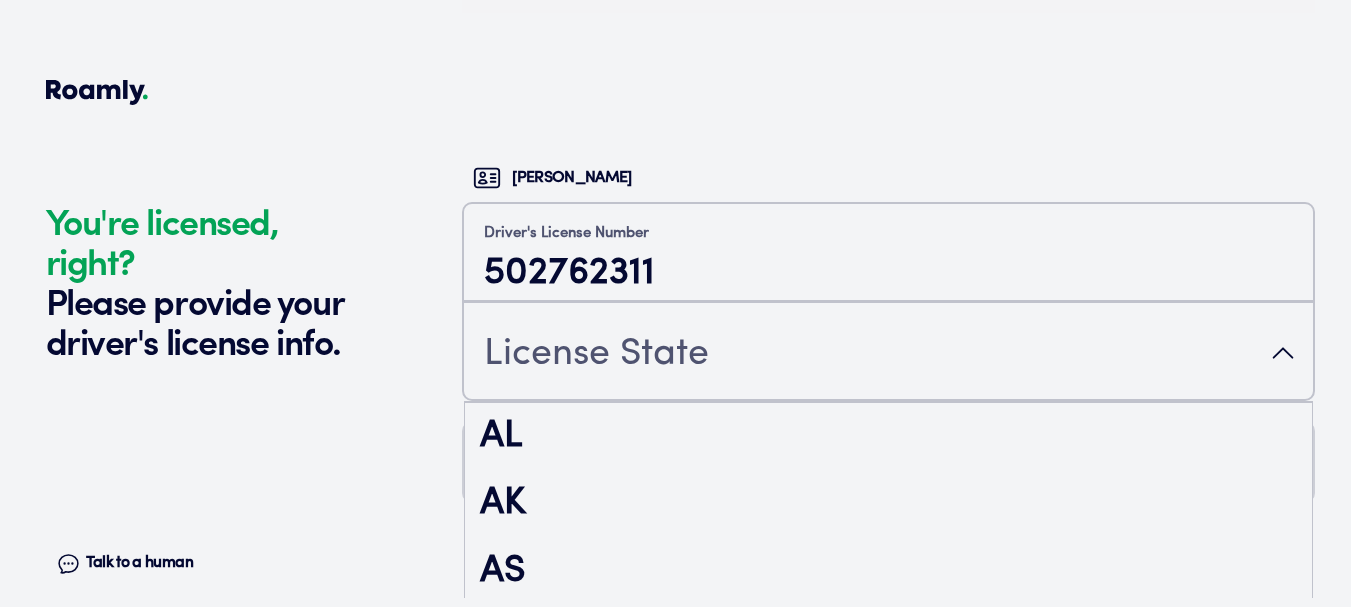 click on "License State" at bounding box center [888, 353] 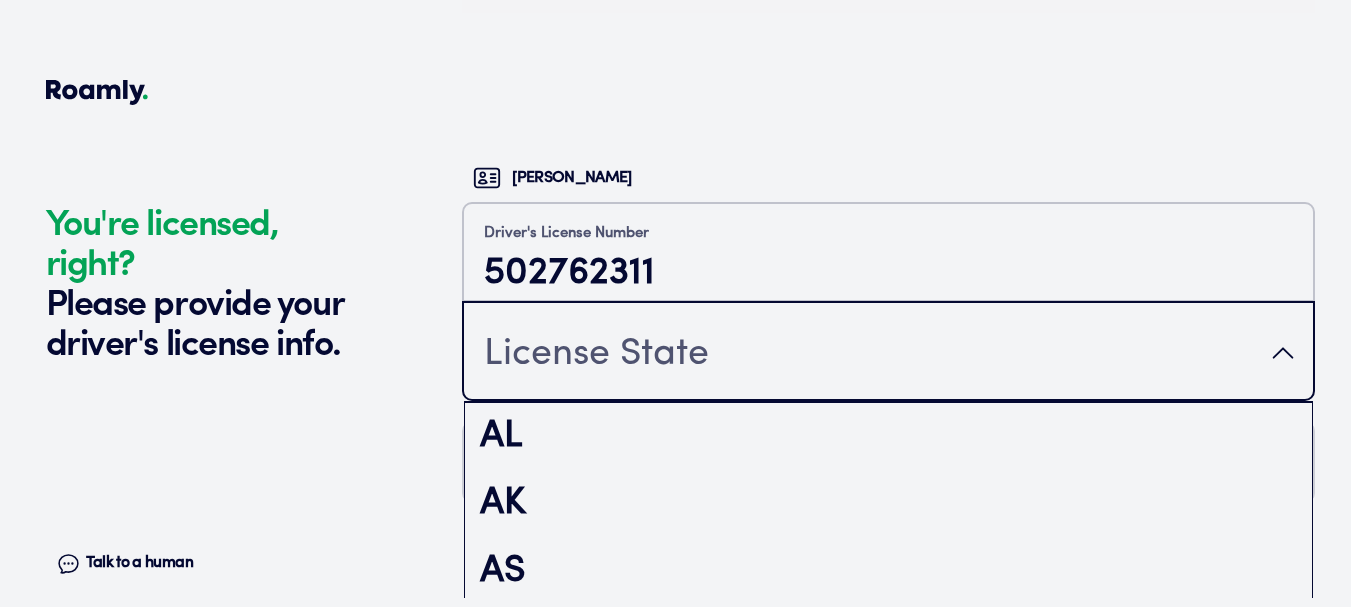 click on "You're licensed, right? Please provide your driver's license info. Talk to a human Chat 1 2 3 4+ Edit How many RVs or Trailers do you want to cover? Year [DATE] Manufacturer Bounder Model Bounder Motorhome Length 34 FT 3 SLIDE Original owner No How many years have you owned it? How many nights do you camp in your RV? 90 - 149 nights / year How do you store your RV? Covered Yes No Does this RV have a salvage title? Edit Tell us about your RV. First name [PERSON_NAME] Last name [PERSON_NAME] Date of Birth [DEMOGRAPHIC_DATA] Email [EMAIL_ADDRESS][DOMAIN_NAME] Phone [PHONE_NUMBER] By entering your phone number, you give a licensed Roamly agent permission to assist with this quote through recorded call, email or text message. By continuing, you are confirming that you have read our  Information Disclosure . Edit Who’s the primary driver on this policy? [STREET_ADDRESS] Clear Add a new address How long have you lived at your home address? 6-10 years Edit This helps us get you a better price. Single Married" at bounding box center [683, -1954] 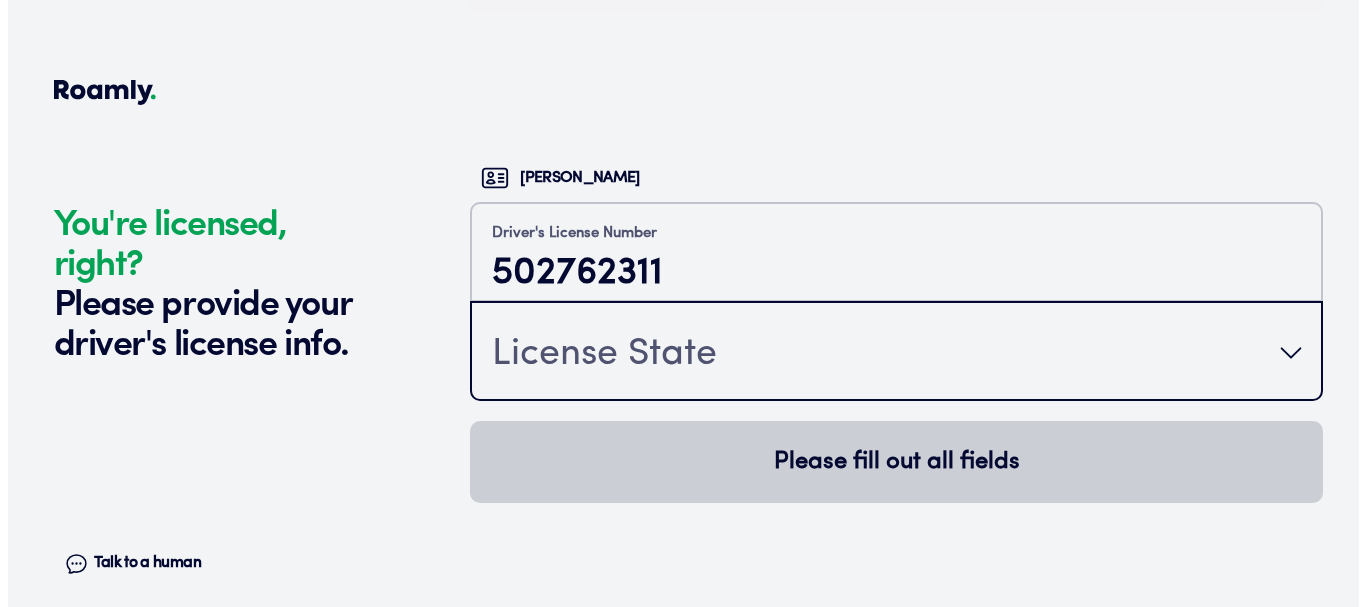 scroll, scrollTop: 4516, scrollLeft: 0, axis: vertical 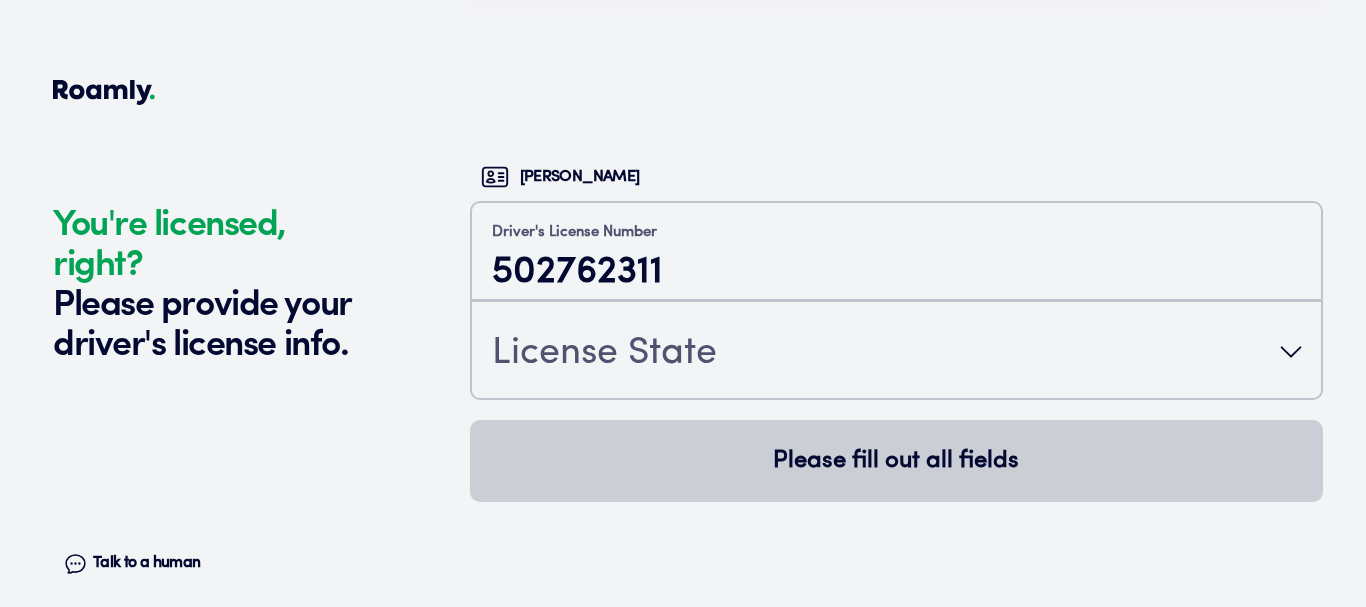 click on "License State" at bounding box center (896, 352) 